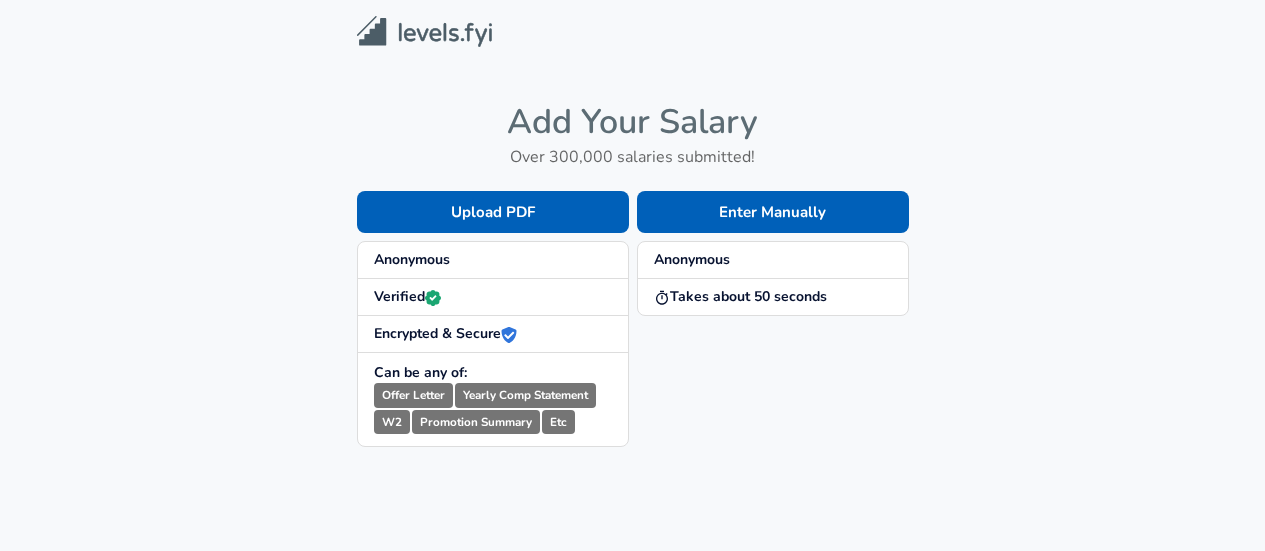 scroll, scrollTop: 0, scrollLeft: 0, axis: both 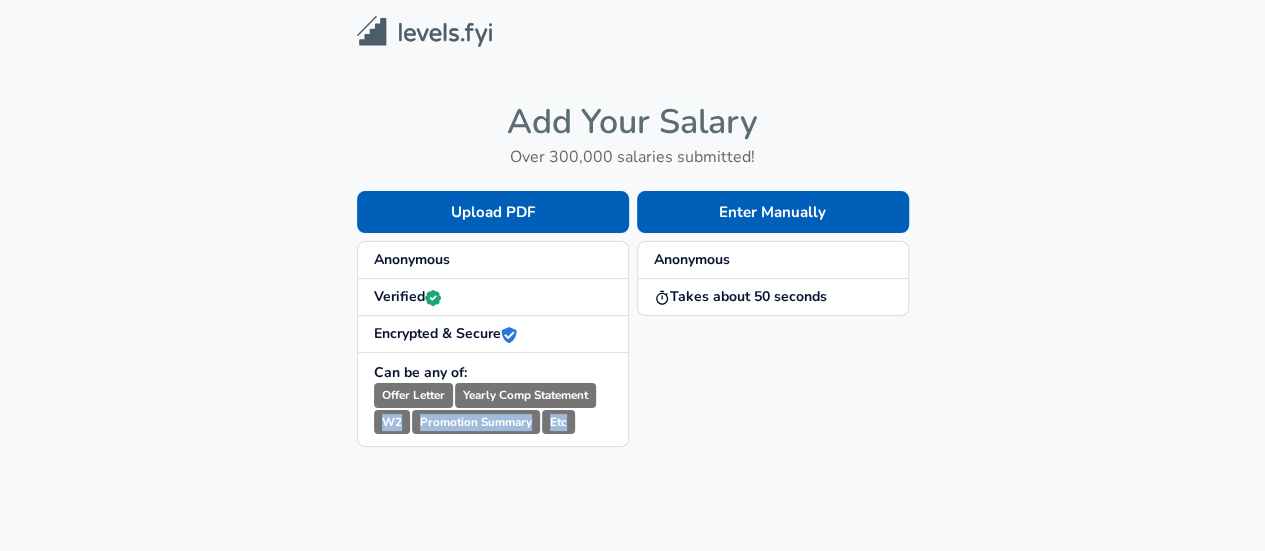 drag, startPoint x: 370, startPoint y: 424, endPoint x: 573, endPoint y: 432, distance: 203.15758 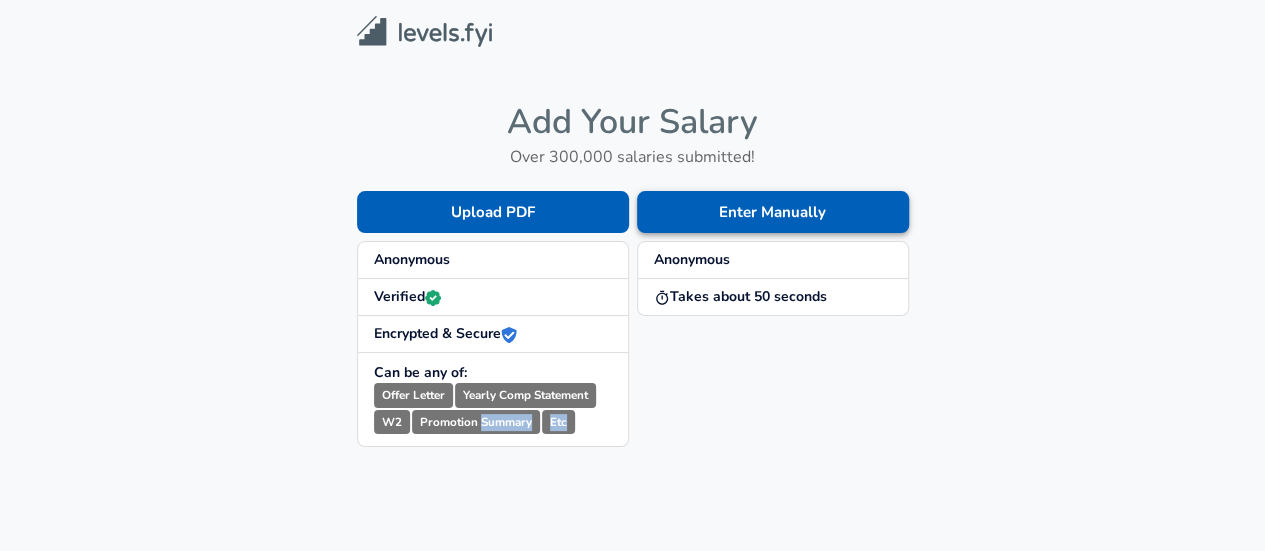 drag, startPoint x: 573, startPoint y: 432, endPoint x: 730, endPoint y: 231, distance: 255.04901 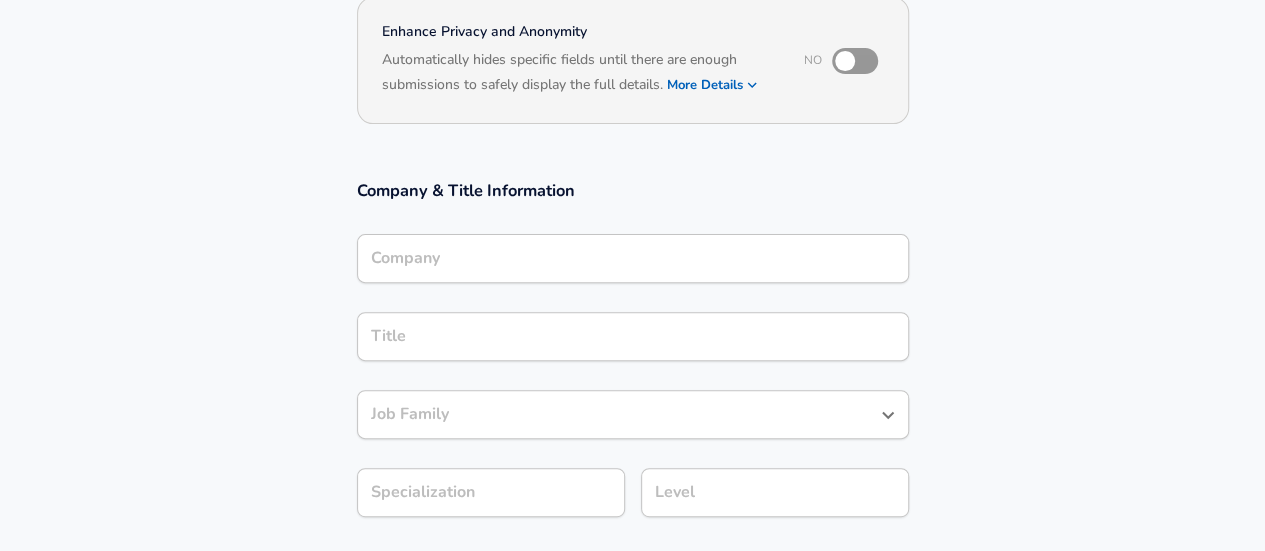 click on "Company" at bounding box center [633, 258] 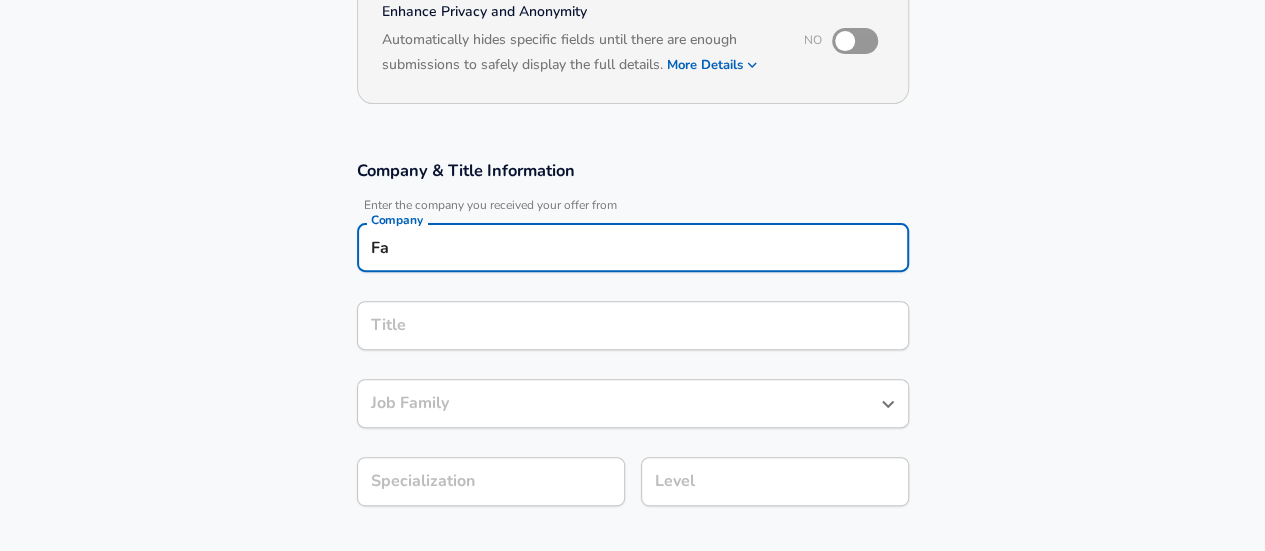 type on "F" 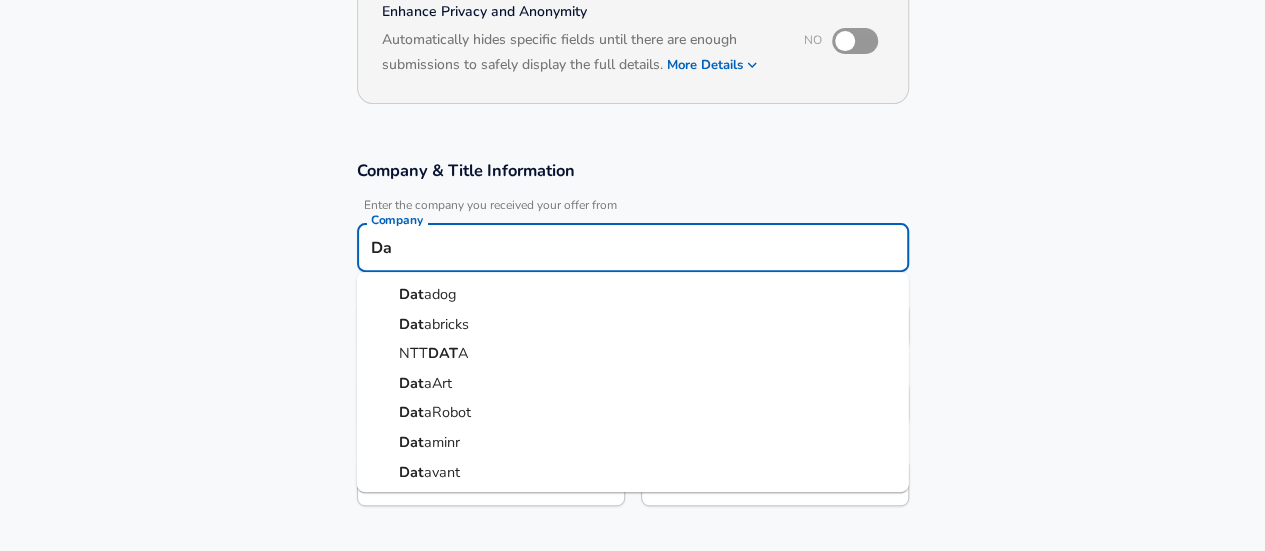type on "D" 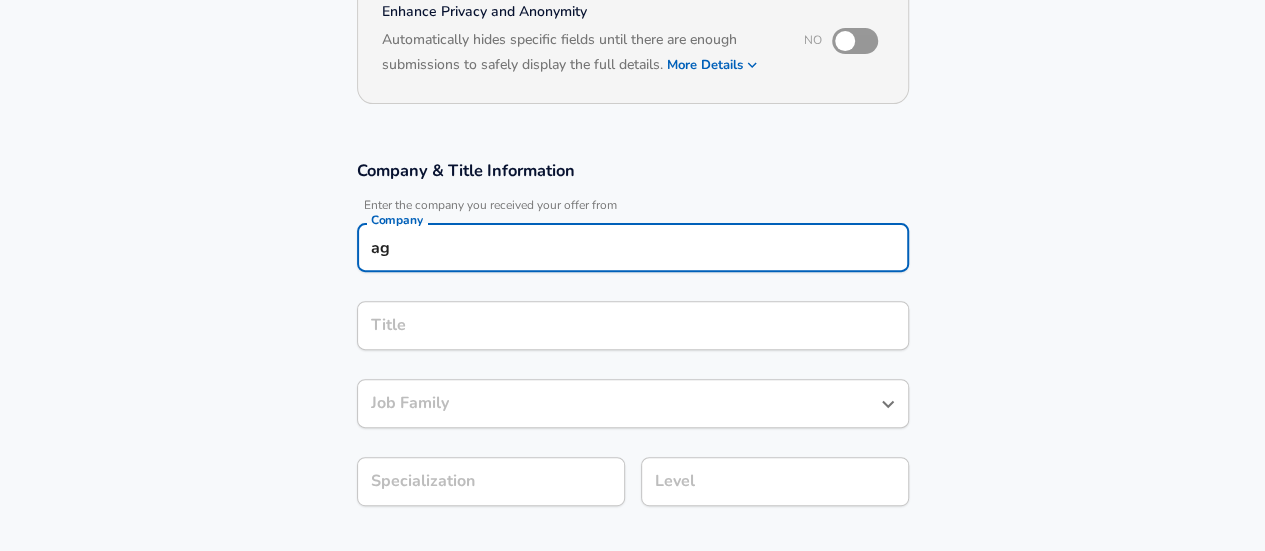 type on "a" 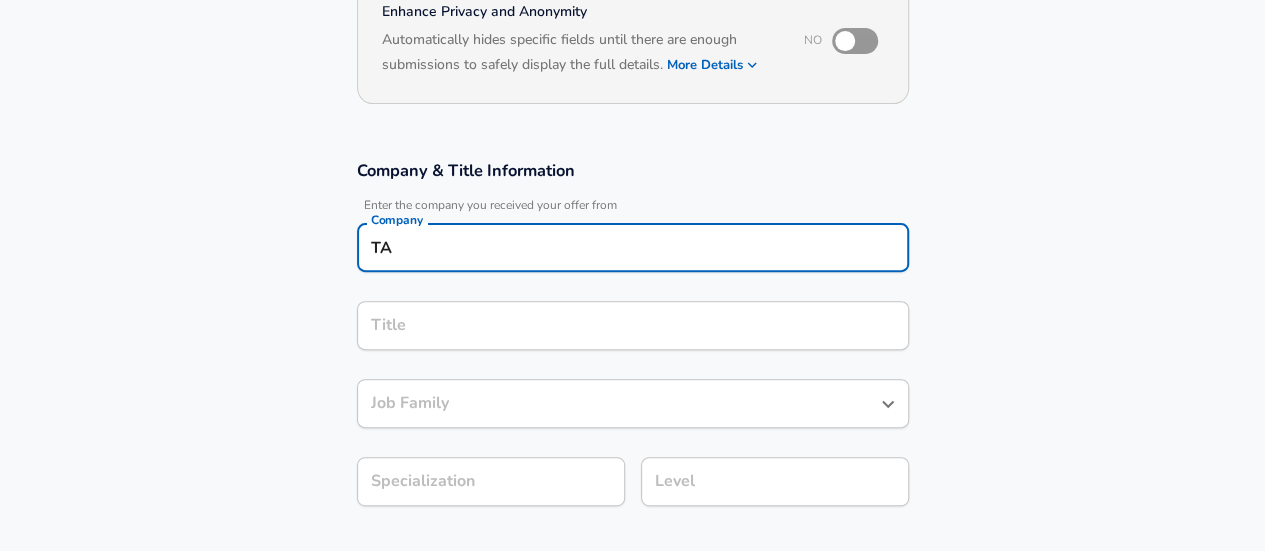 type on "T" 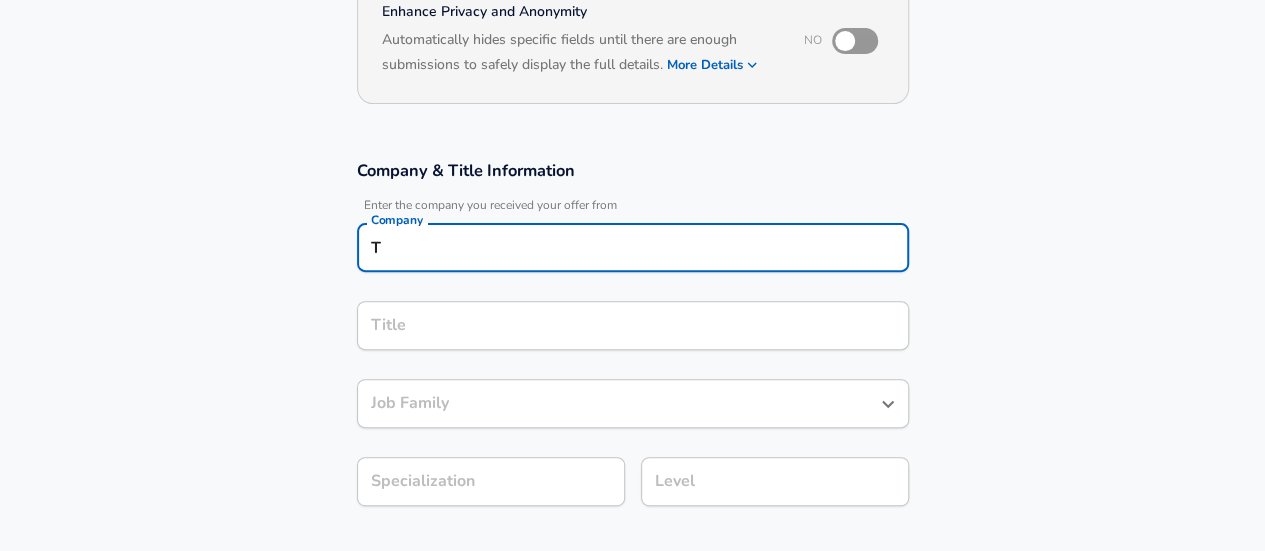 type 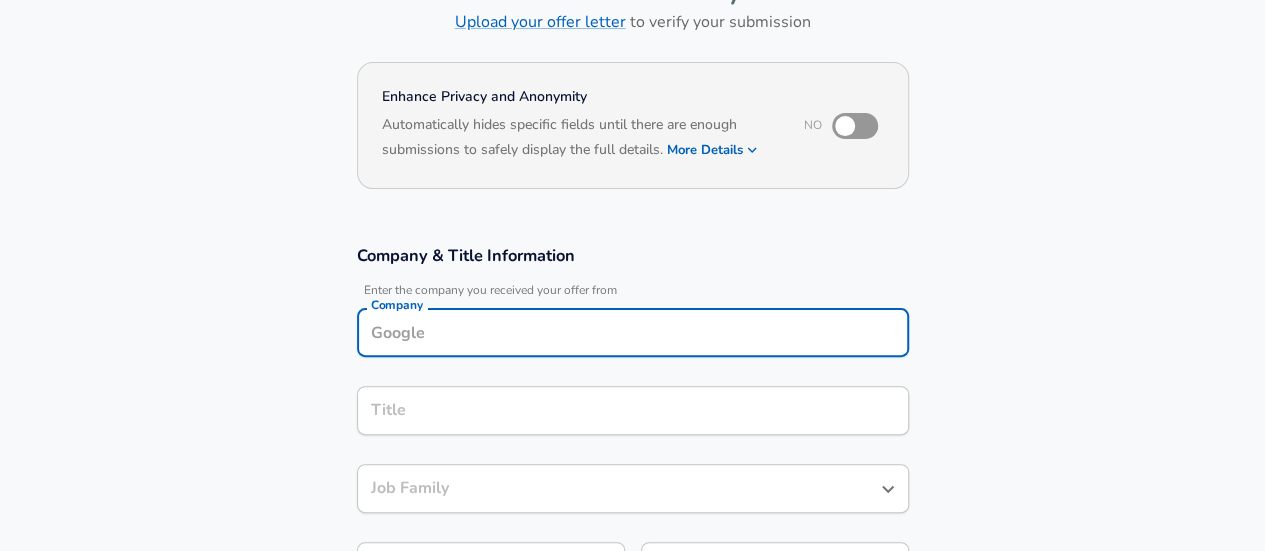 scroll, scrollTop: 134, scrollLeft: 0, axis: vertical 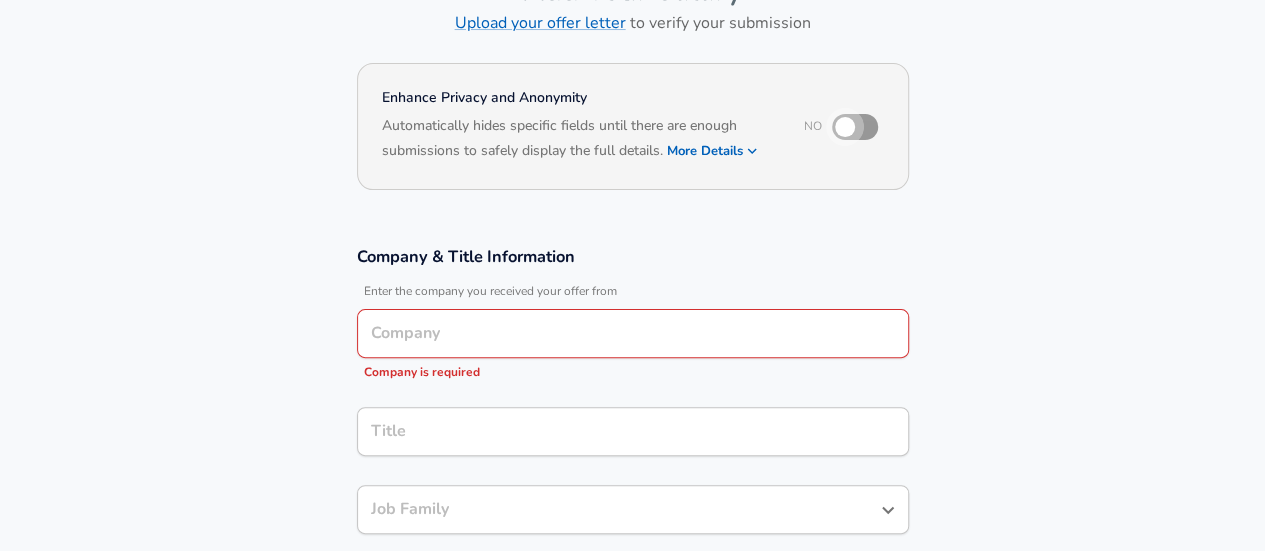click at bounding box center [845, 127] 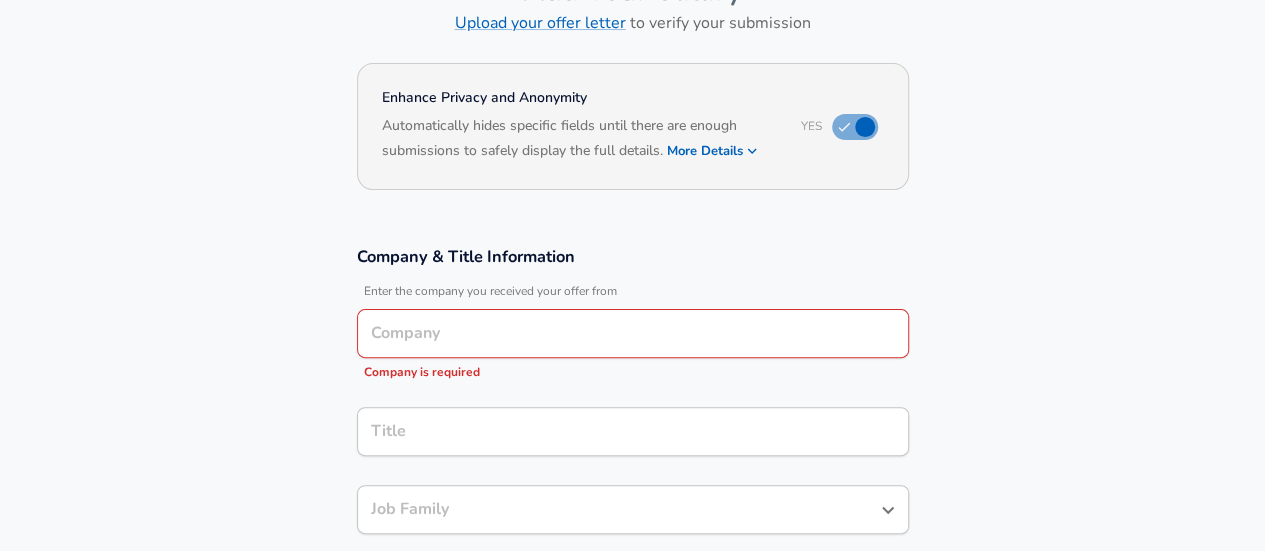 click on "Company" at bounding box center [633, 333] 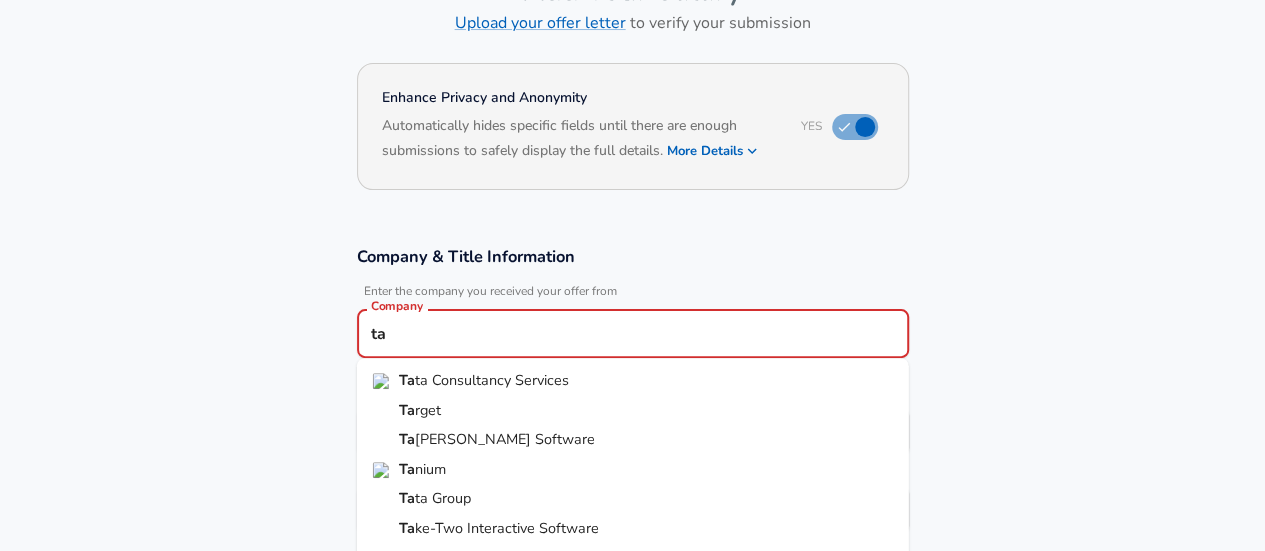 type on "t" 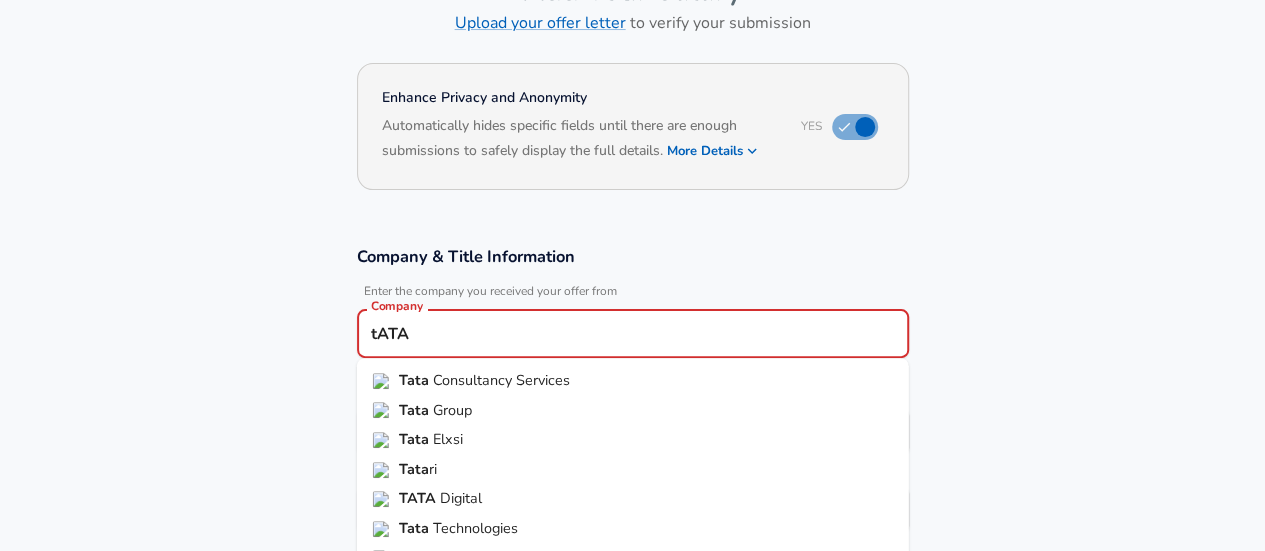 click on "Tata    Consultancy Services" at bounding box center [633, 381] 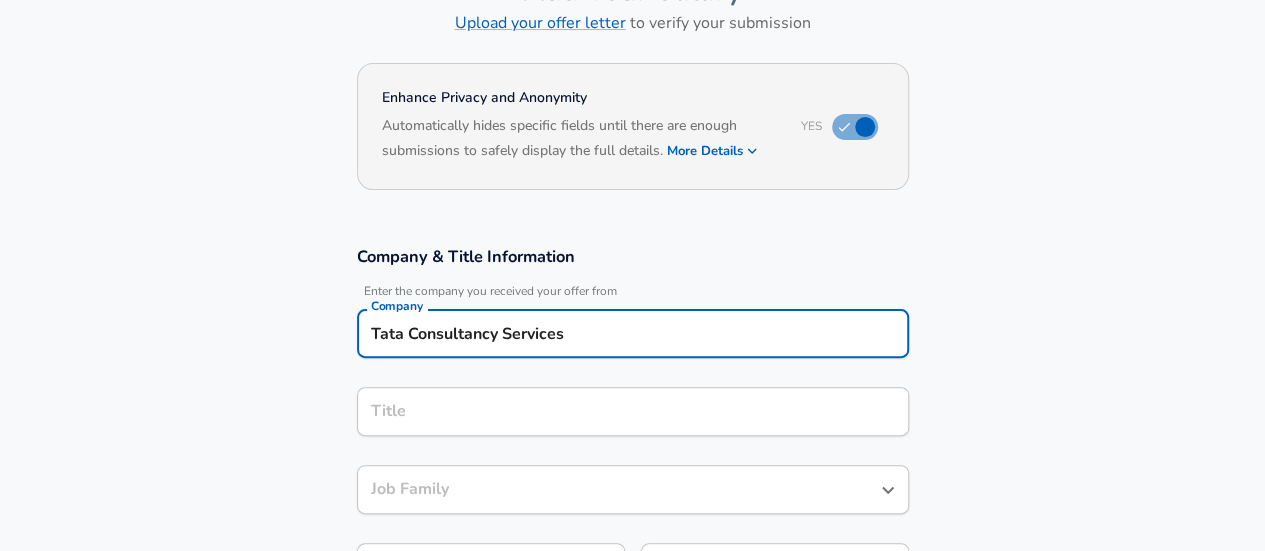 type on "Tata Consultancy Services" 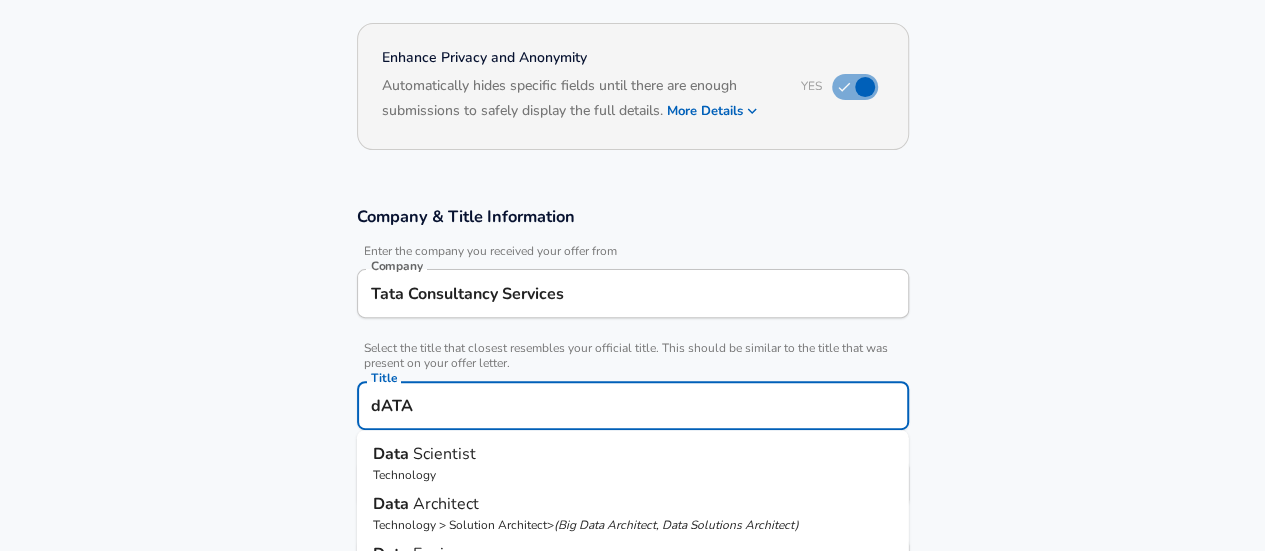 scroll, scrollTop: 344, scrollLeft: 0, axis: vertical 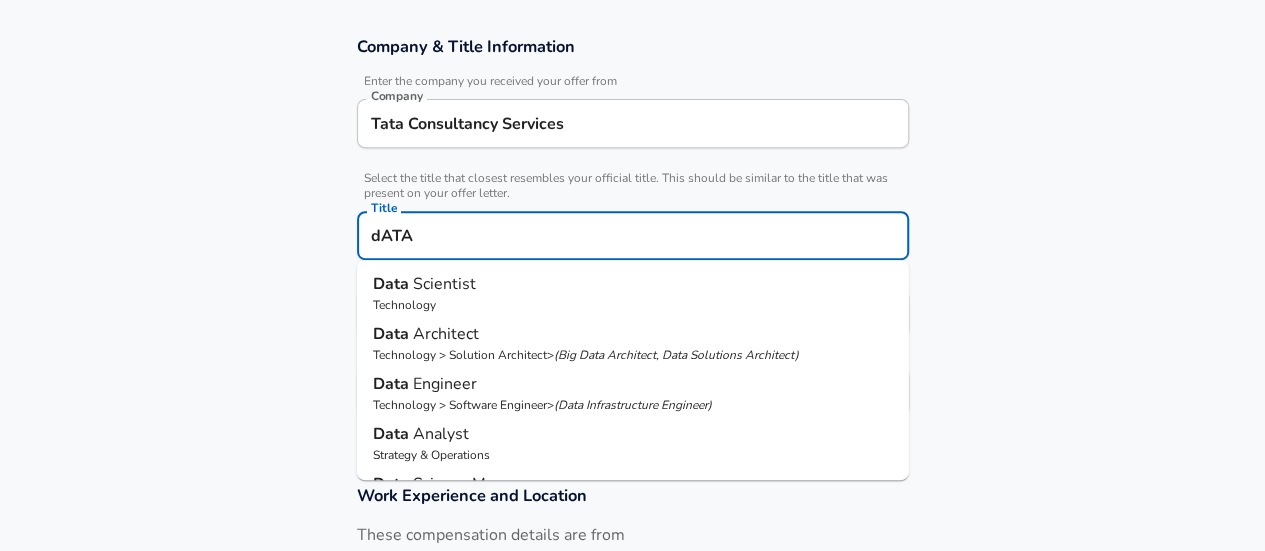click on "Scientist" at bounding box center (444, 284) 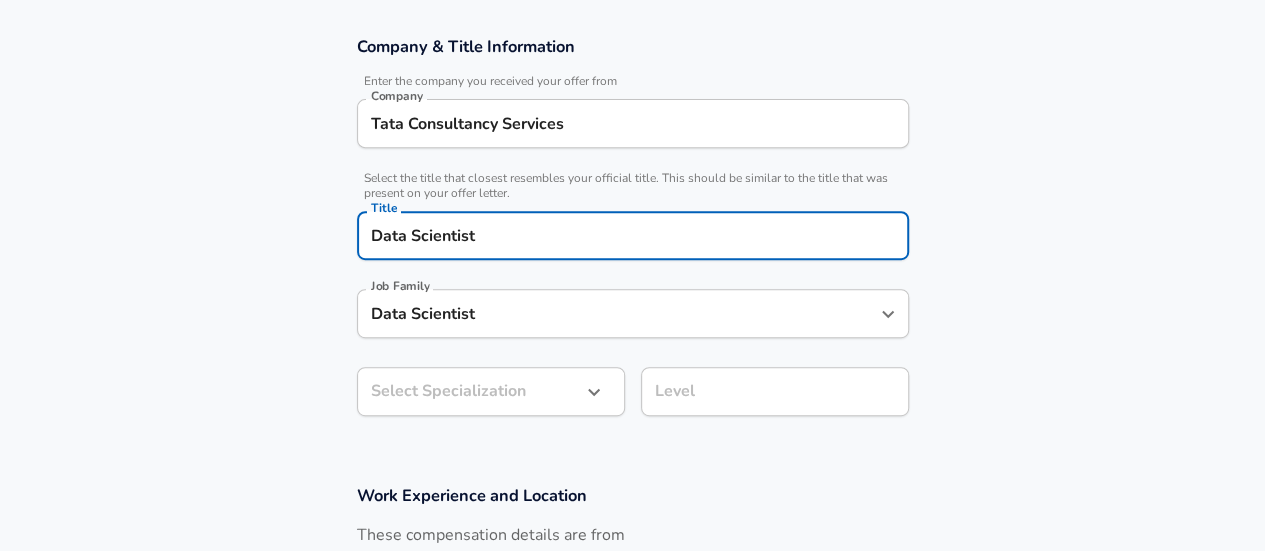 type on "Data Scientist" 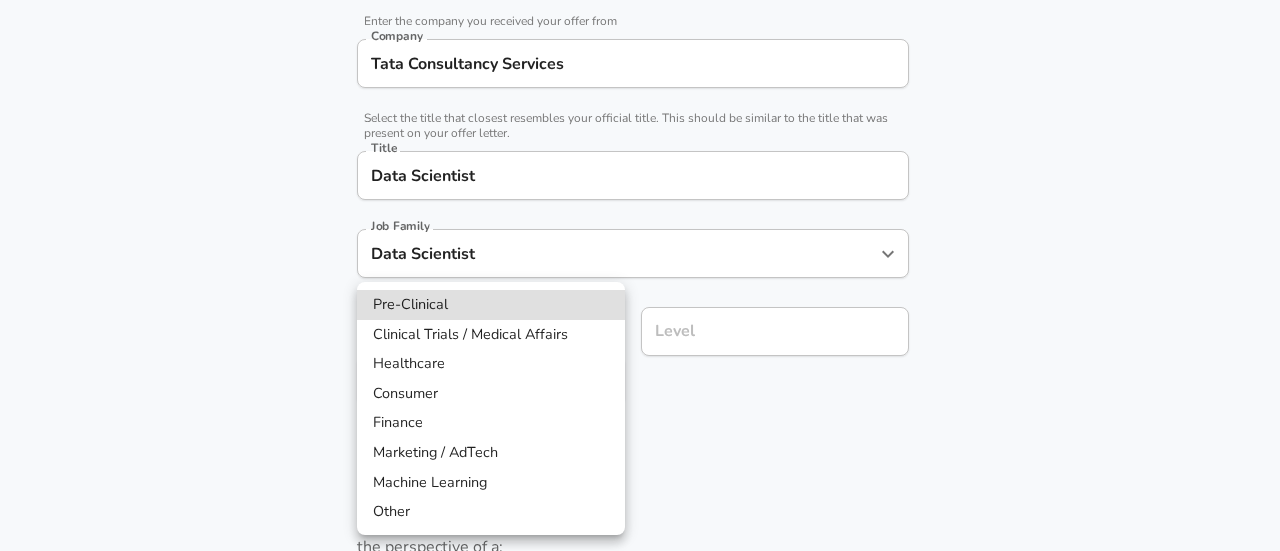 click on "Machine Learning" at bounding box center (491, 483) 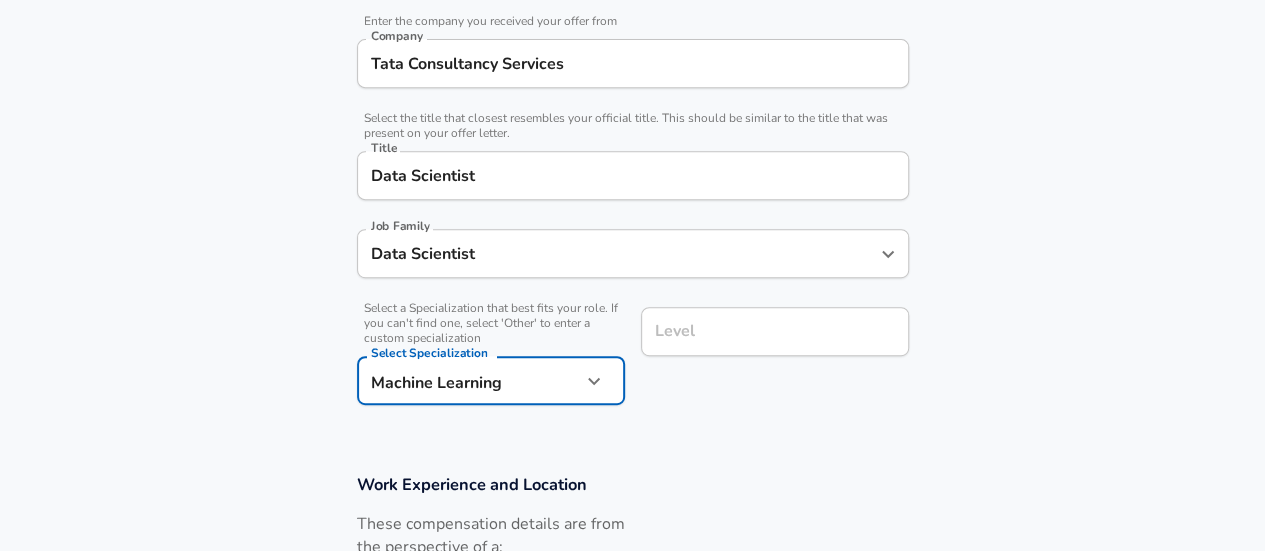 click on "Level" at bounding box center [775, 331] 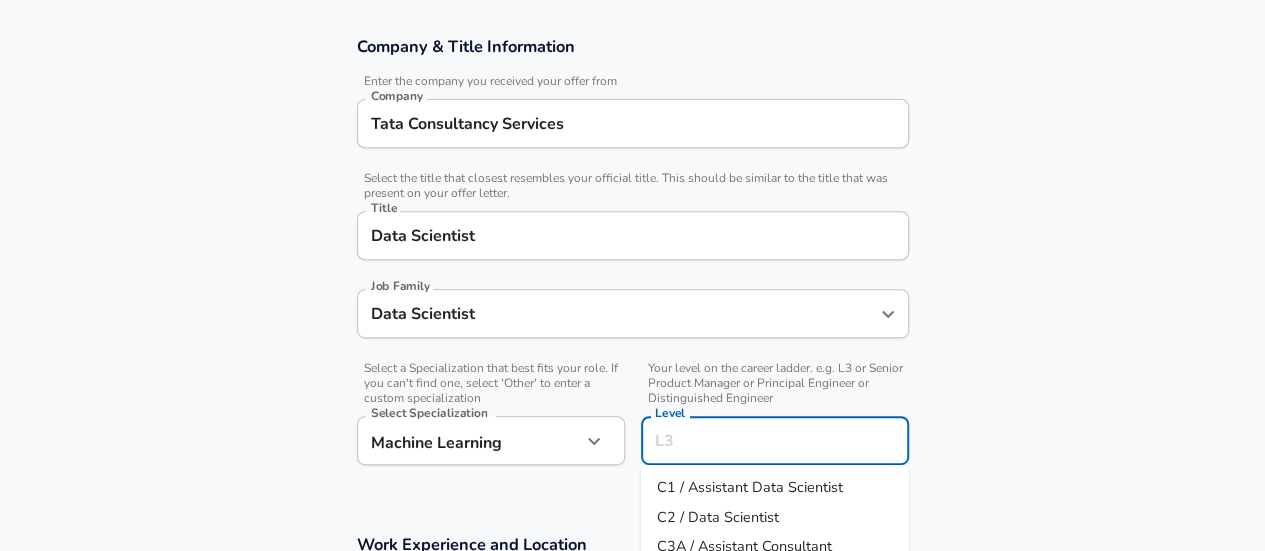 scroll, scrollTop: 444, scrollLeft: 0, axis: vertical 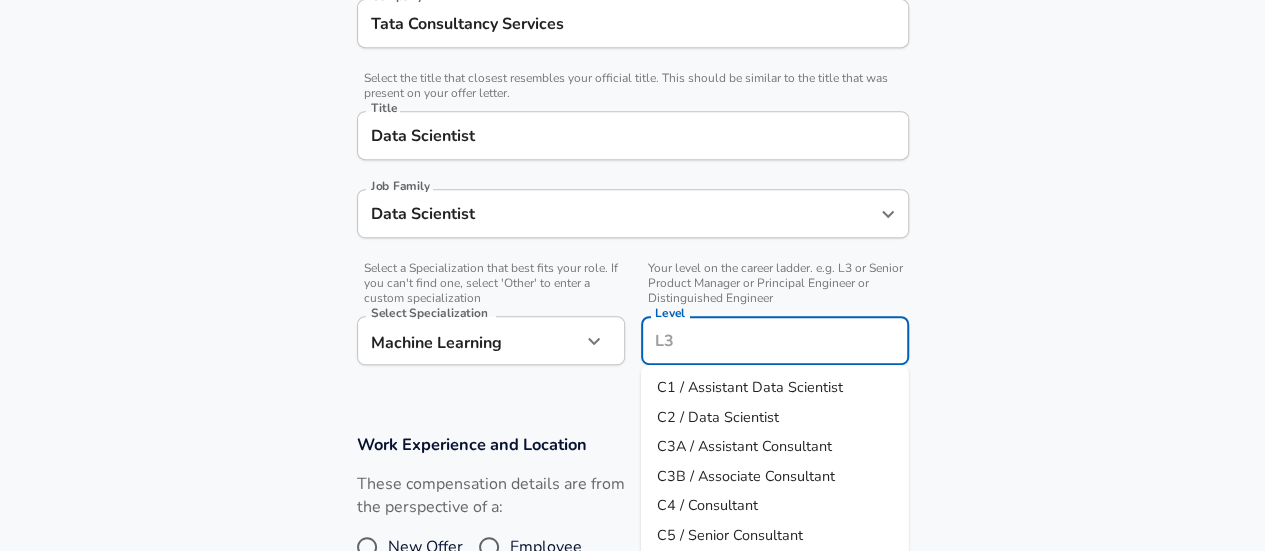 click on "C1 / Assistant Data Scientist" at bounding box center [750, 387] 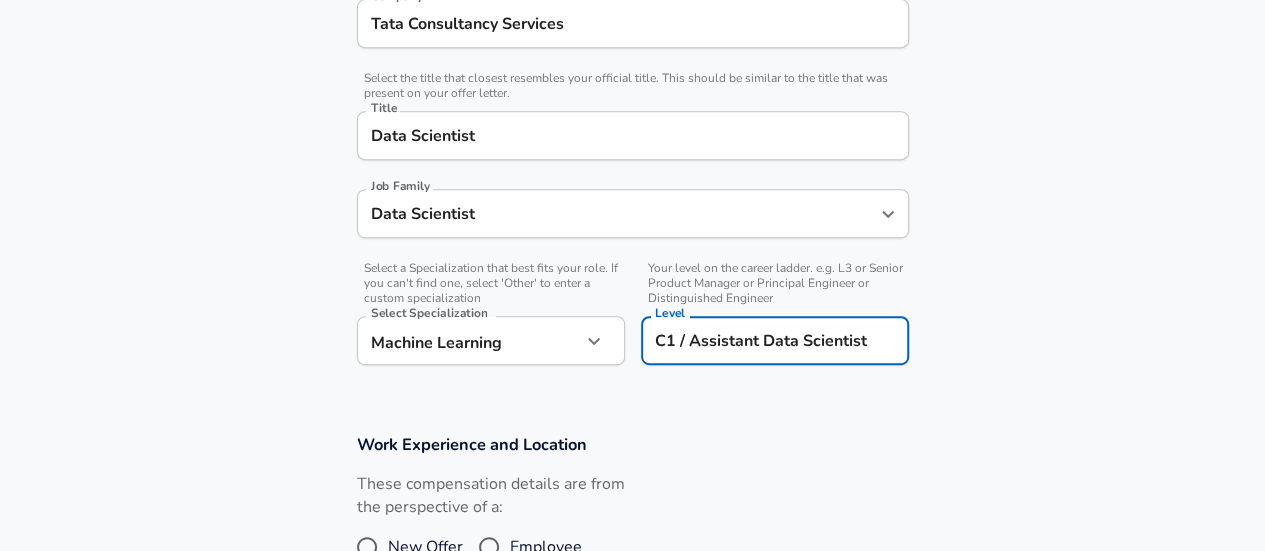 scroll, scrollTop: 644, scrollLeft: 0, axis: vertical 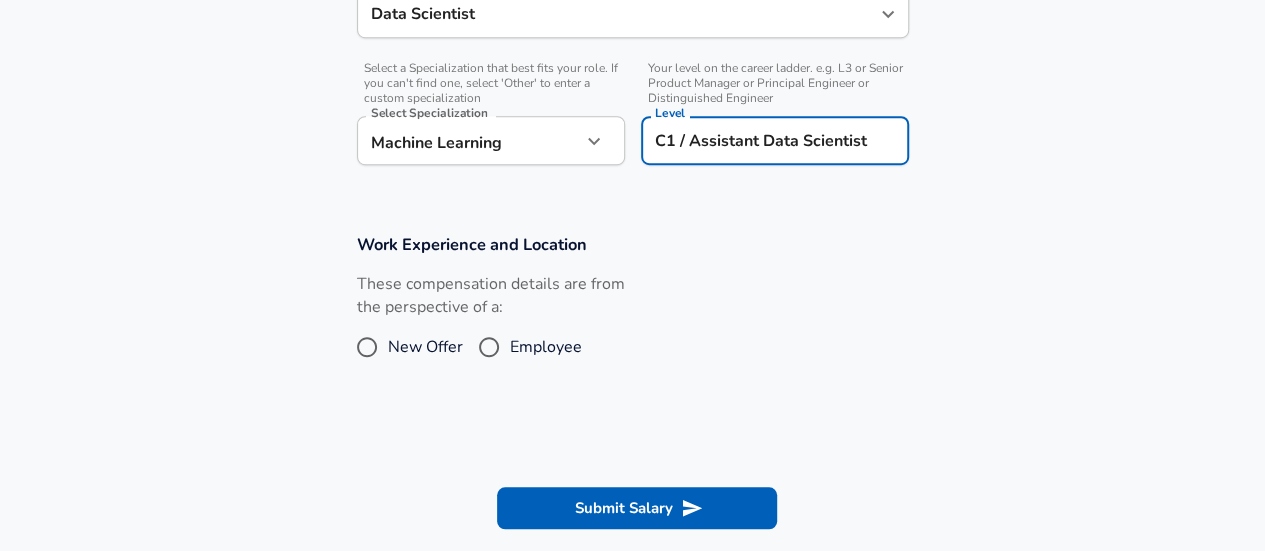 click on "Employee" at bounding box center (546, 347) 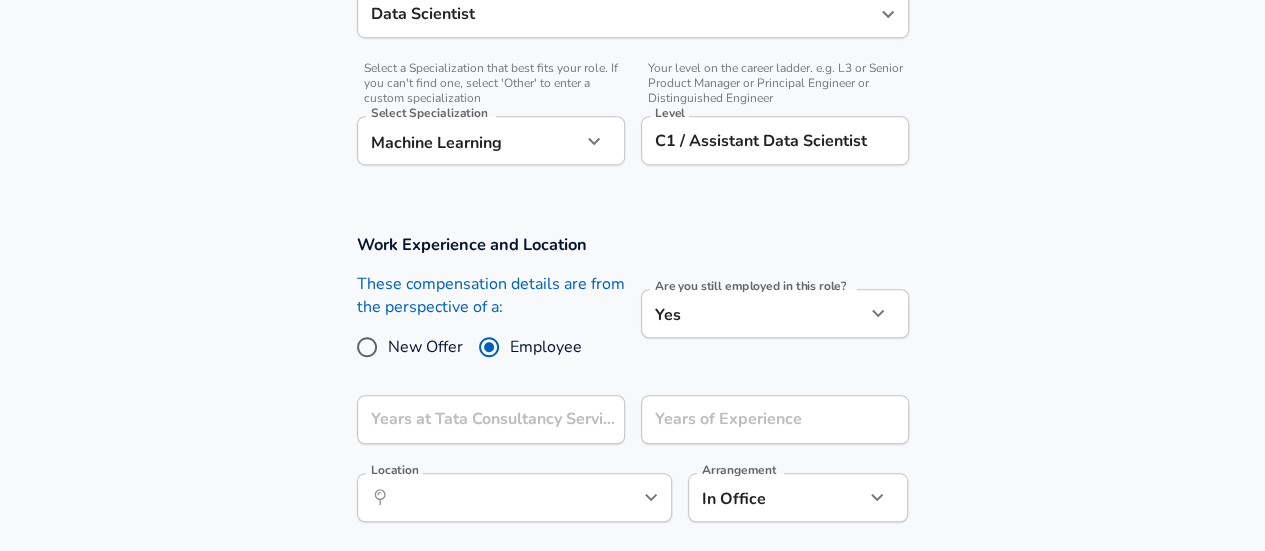 scroll, scrollTop: 744, scrollLeft: 0, axis: vertical 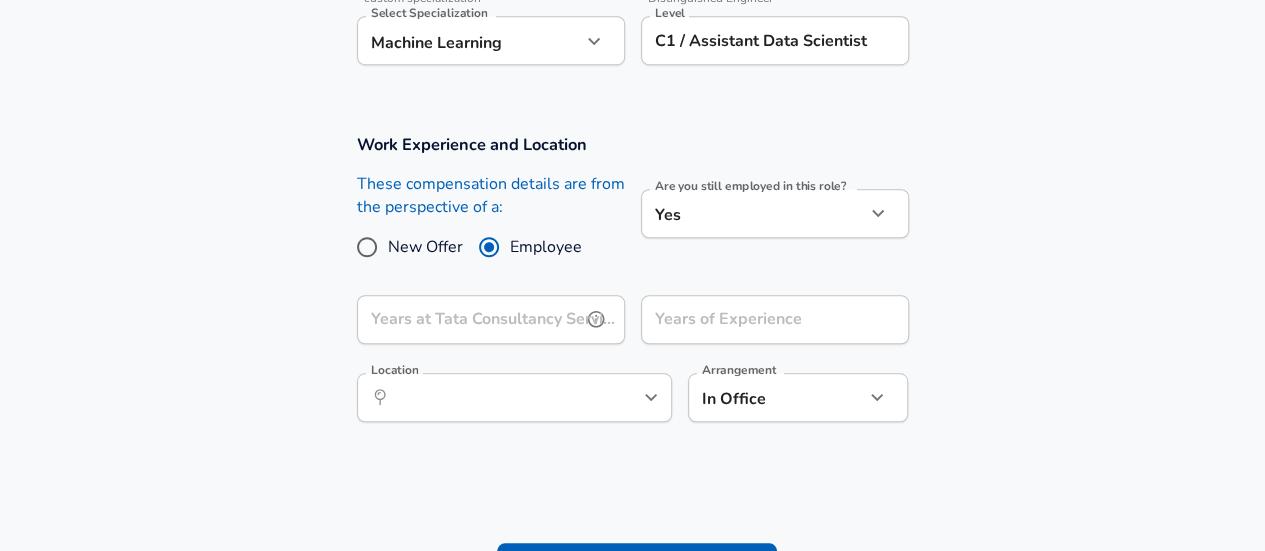 click on "Years at Tata Consultancy Services" at bounding box center (469, 319) 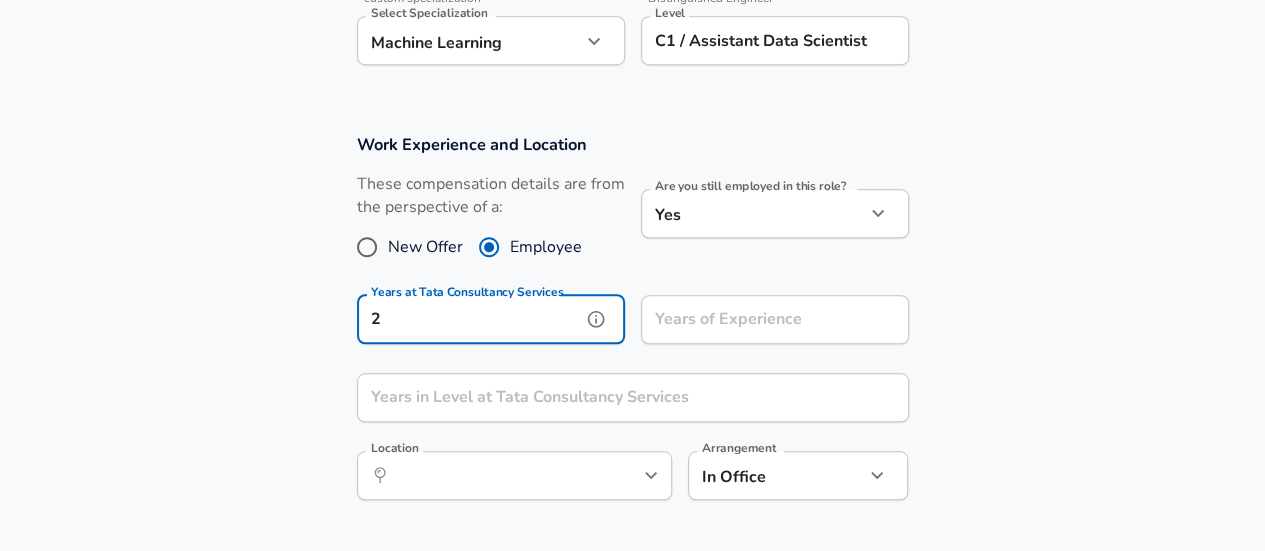 type on "2" 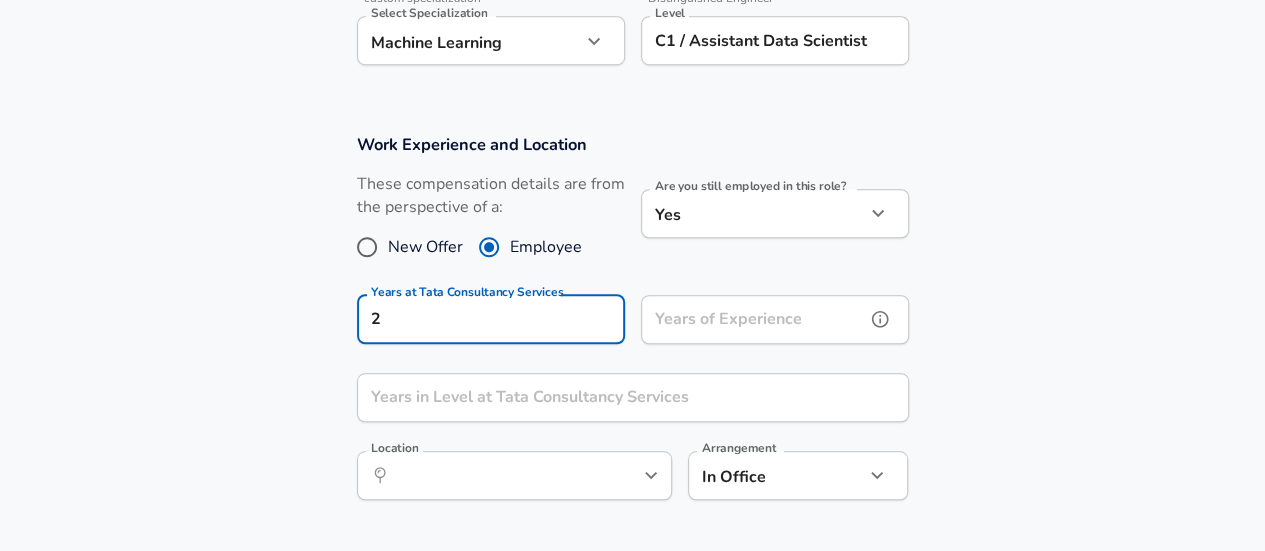 click on "Years of Experience" at bounding box center (753, 319) 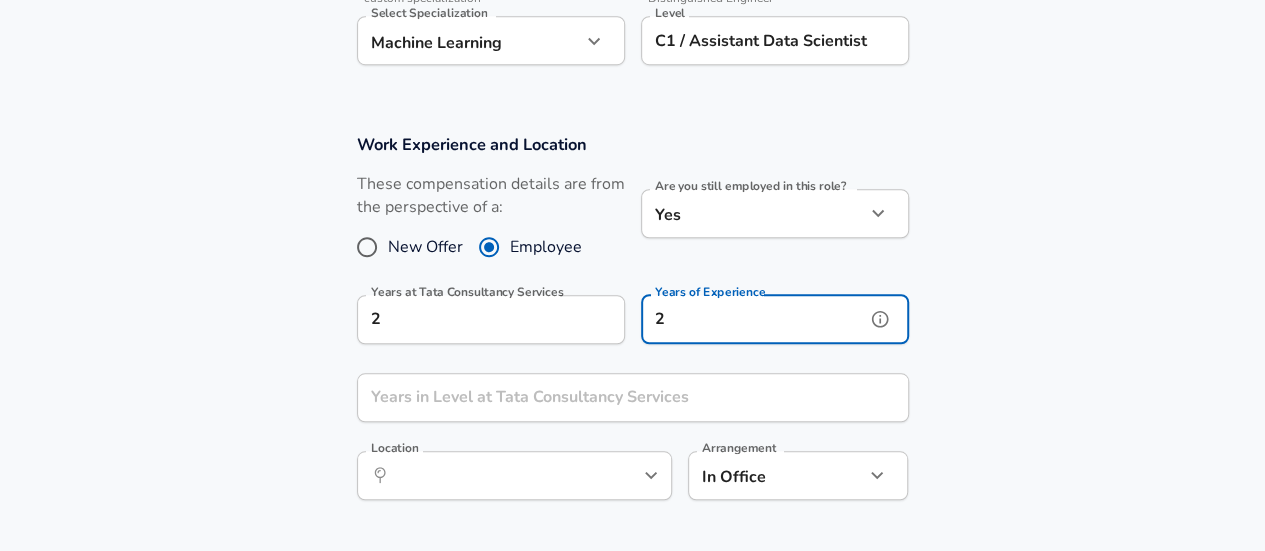 type on "2" 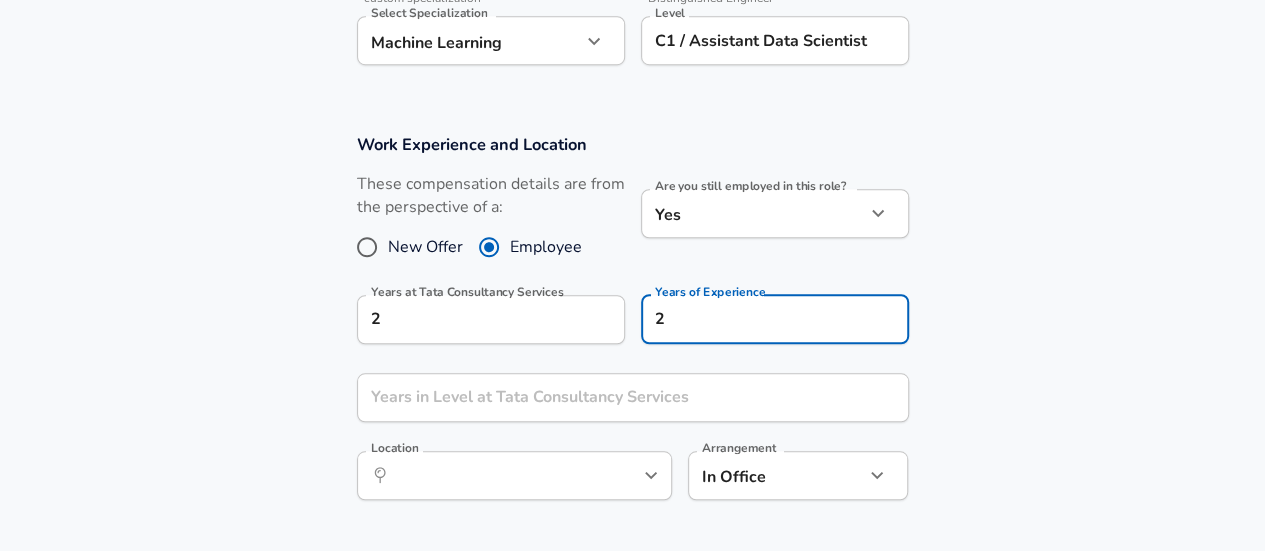click on "Work Experience and Location These compensation details are from the perspective of a: New Offer Employee Are you still employed in this role? Yes yes Are you still employed in this role? Years at Tata Consultancy Services 2 Years at Tata Consultancy Services Years of Experience 2 Years of Experience Years in Level at Tata Consultancy Services Years in Level at Tata Consultancy Services Location ​ Location Arrangement In Office office Arrangement" at bounding box center [632, 327] 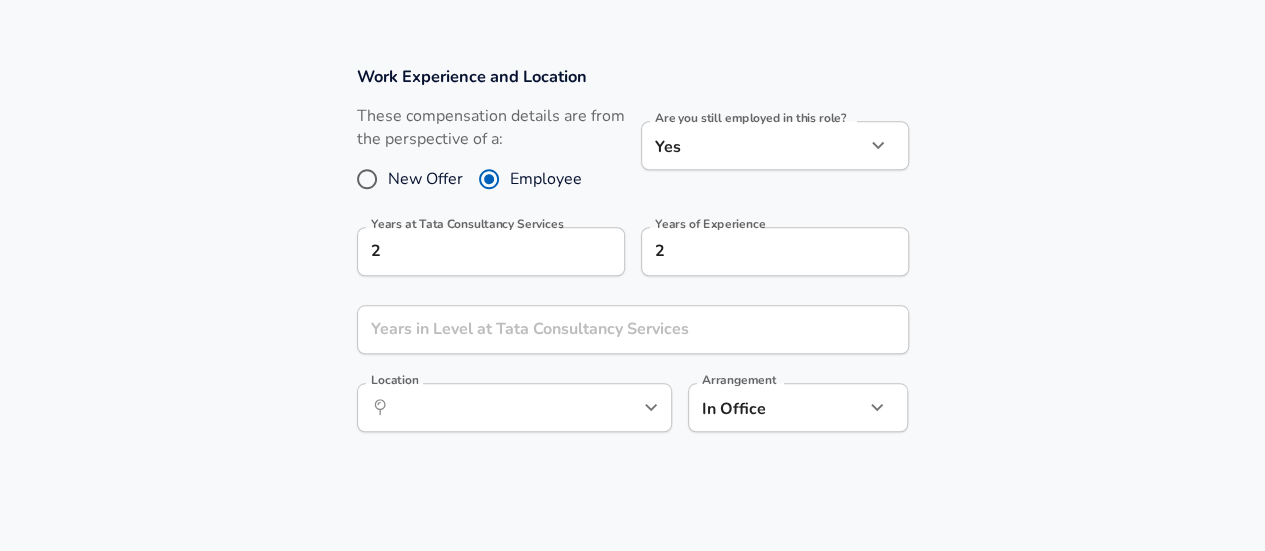 scroll, scrollTop: 844, scrollLeft: 0, axis: vertical 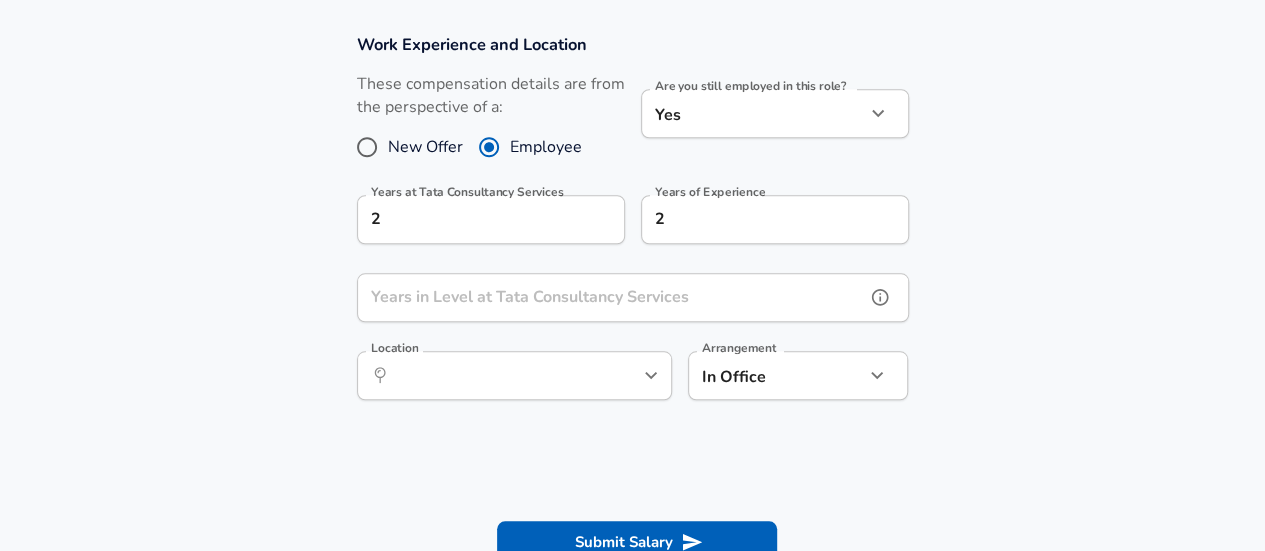 click on "Years in Level at Tata Consultancy Services" at bounding box center [611, 297] 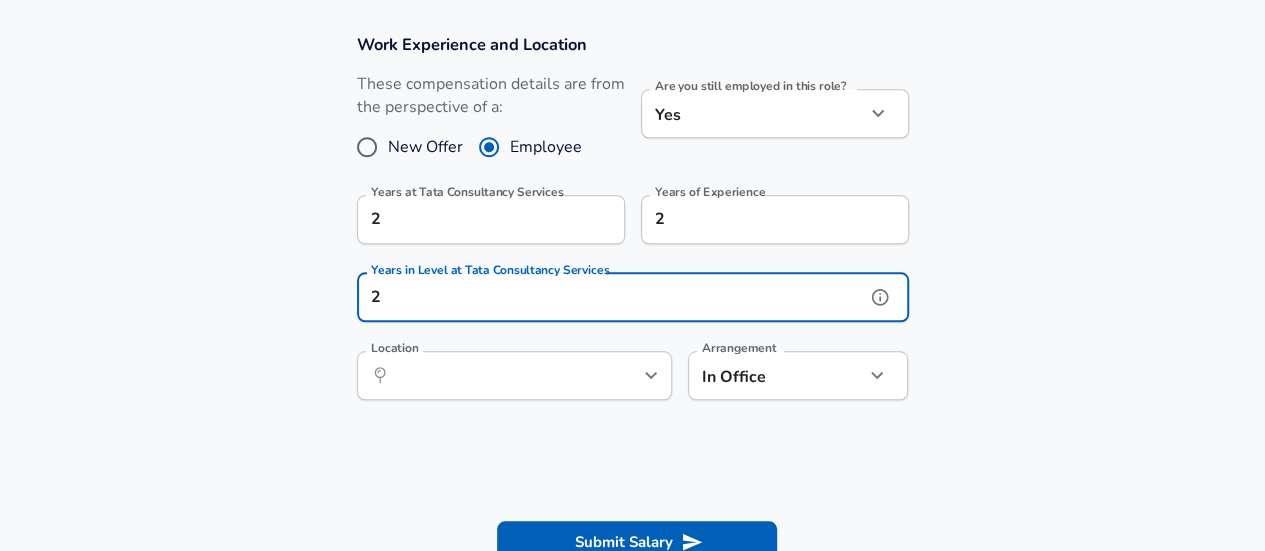 type on "2" 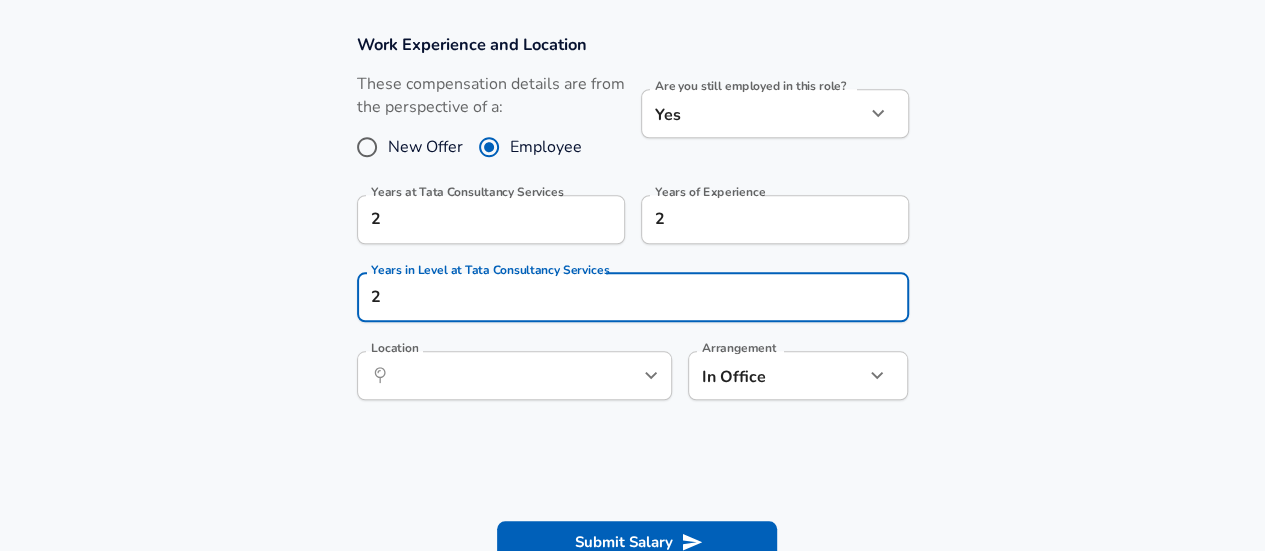 click on "Work Experience and Location These compensation details are from the perspective of a: New Offer Employee Are you still employed in this role? Yes yes Are you still employed in this role? Years at Tata Consultancy Services 2 Years at Tata Consultancy Services Years of Experience 2 Years of Experience Years in Level at Tata Consultancy Services 2 Years in Level at Tata Consultancy Services Location ​ Location Arrangement In Office office Arrangement" at bounding box center [632, 227] 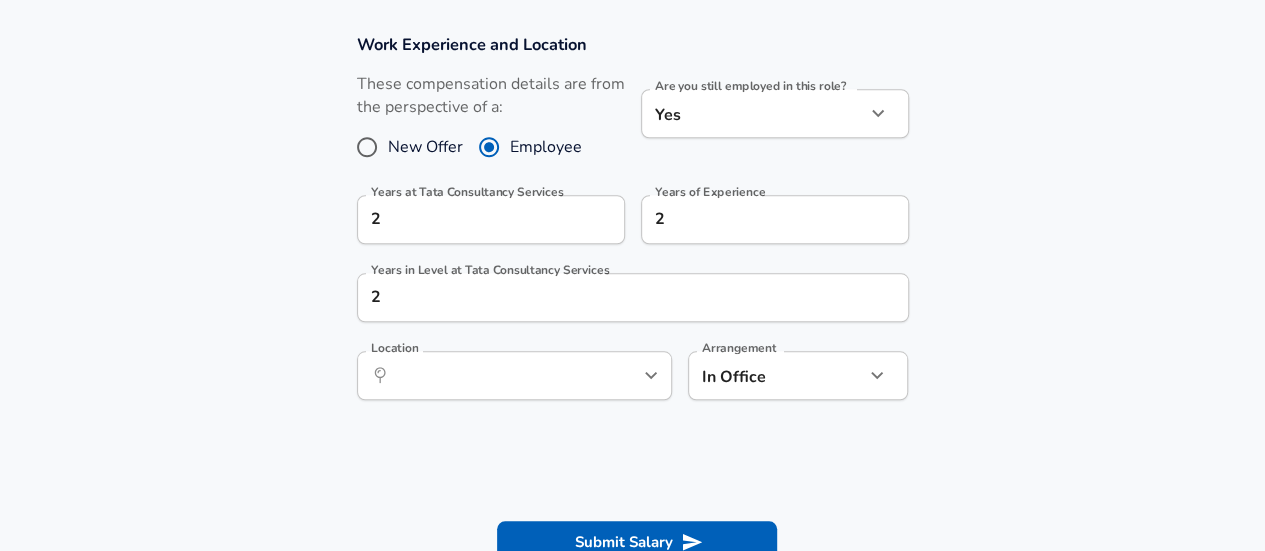 click on "Location ​ Location" at bounding box center [514, 374] 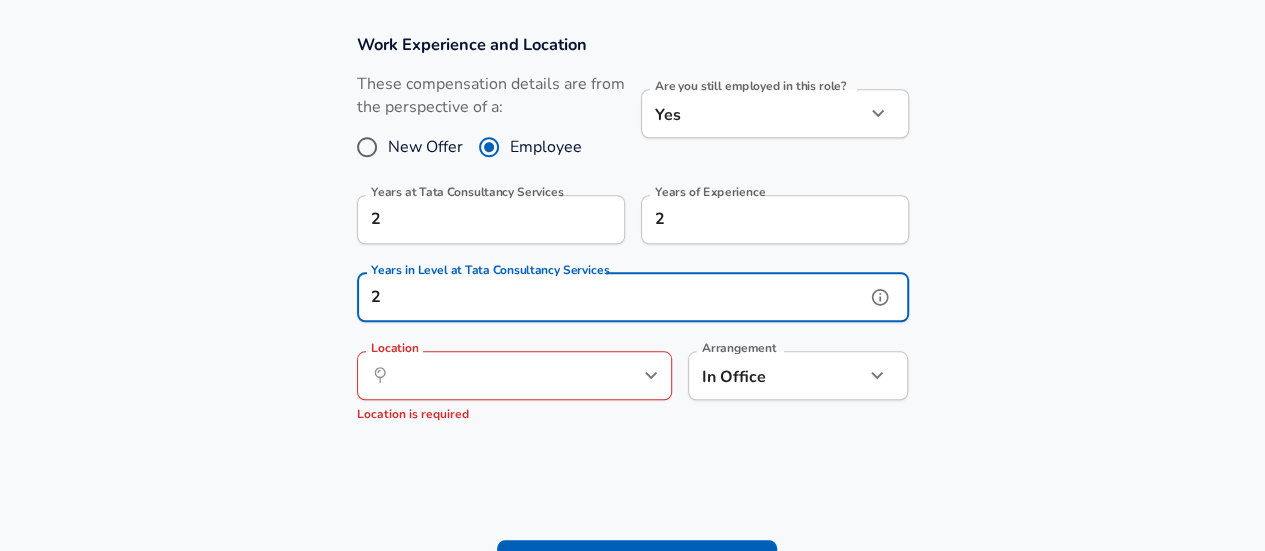 click on "2" at bounding box center (611, 297) 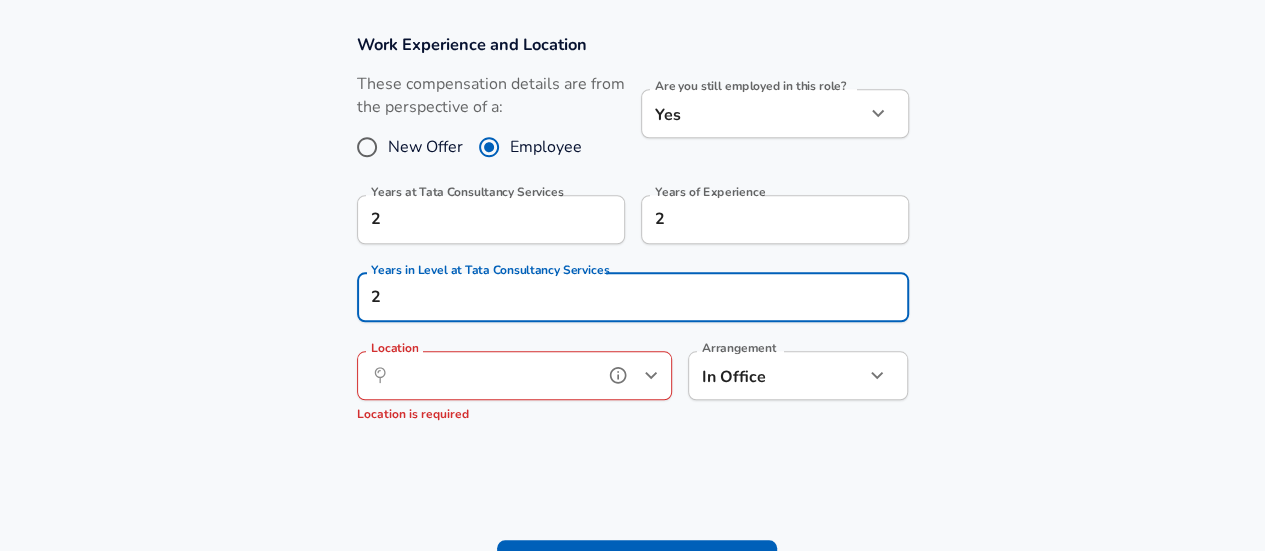 click on "Location" at bounding box center [492, 375] 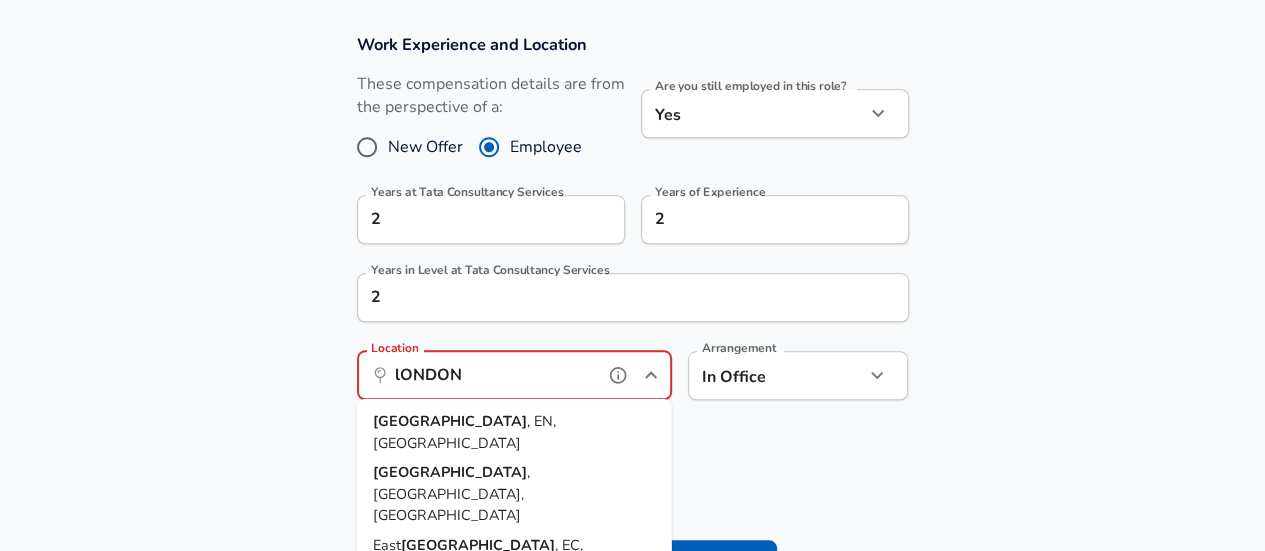 click on ", EN, [GEOGRAPHIC_DATA]" at bounding box center [464, 432] 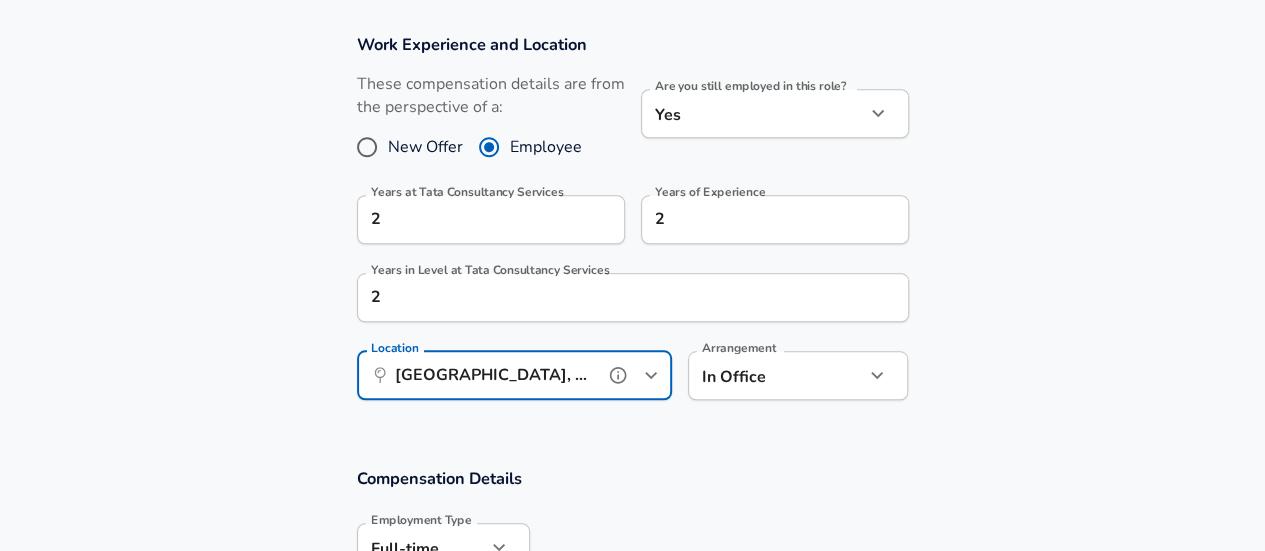type on "[GEOGRAPHIC_DATA], EN, [GEOGRAPHIC_DATA]" 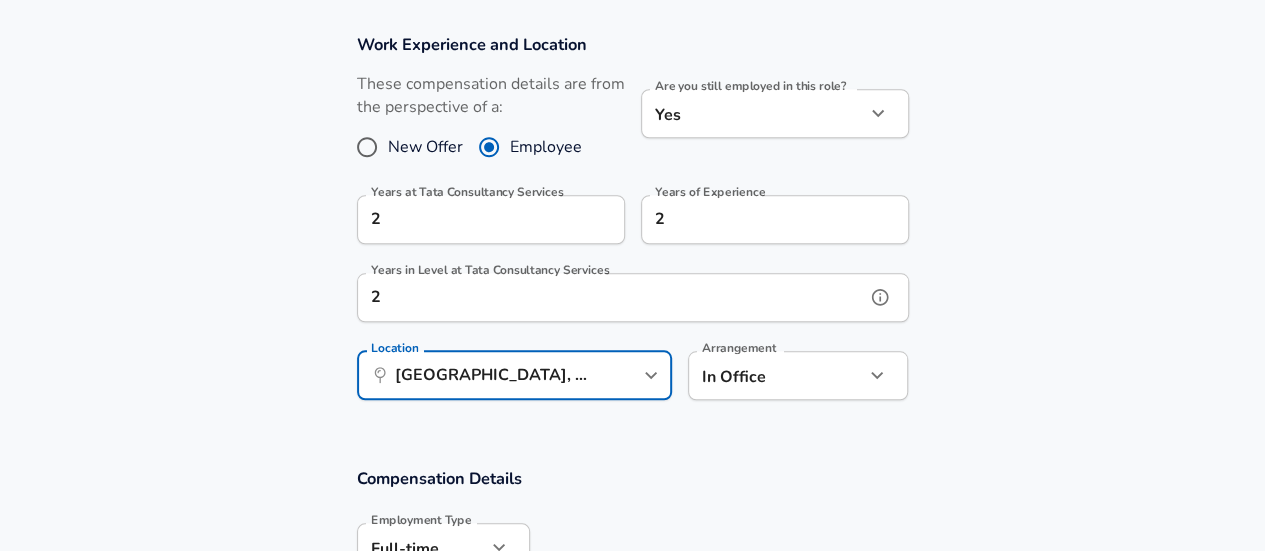 click on "2" at bounding box center [611, 297] 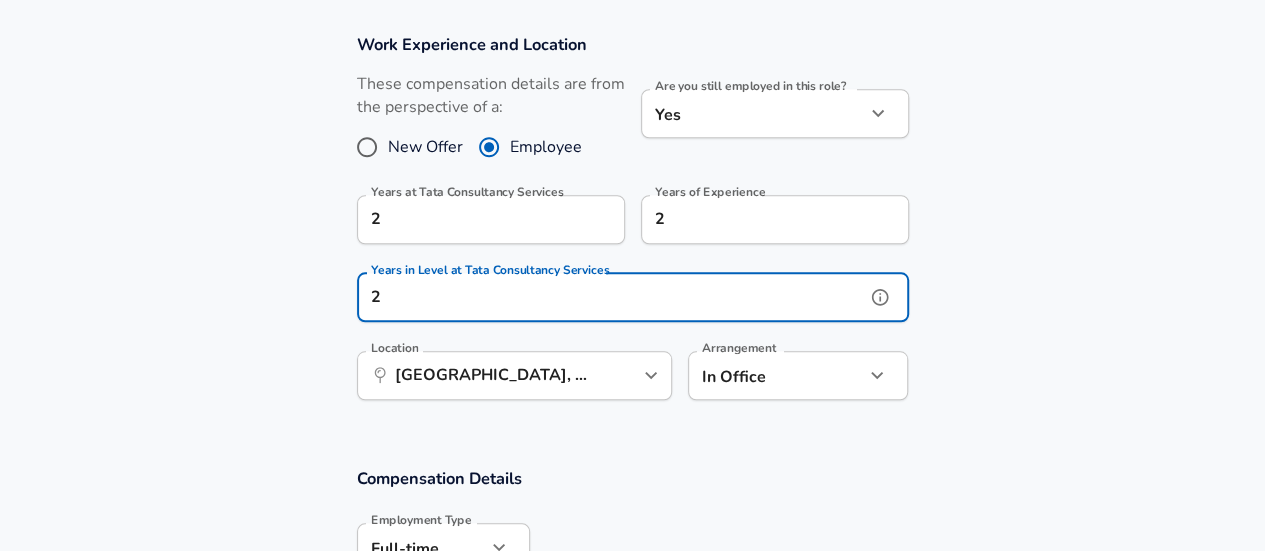 type on "2" 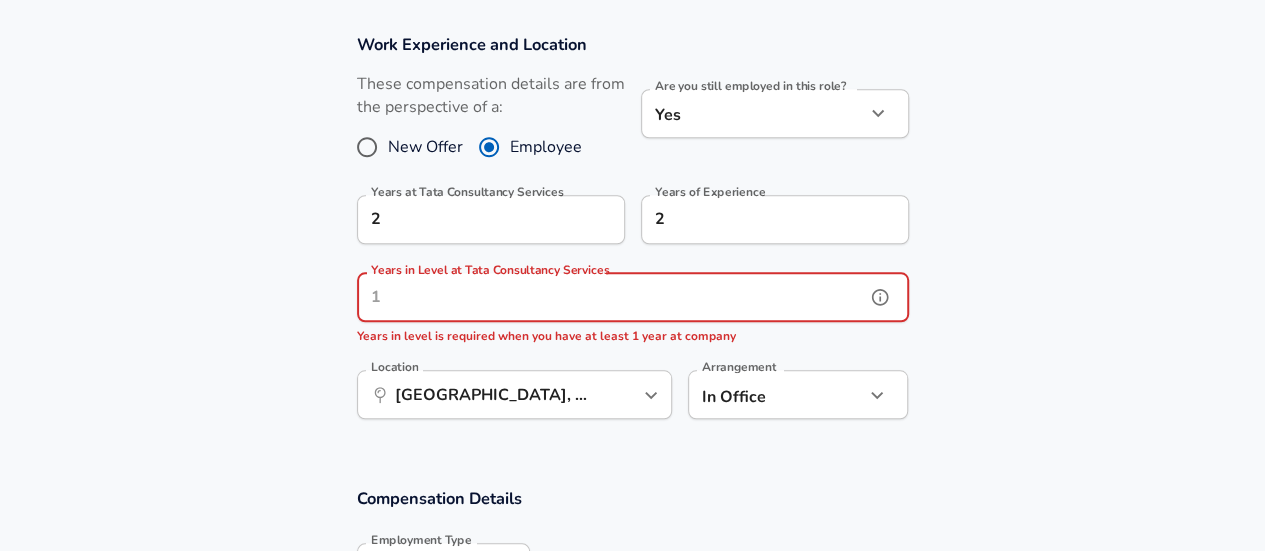 type on "2" 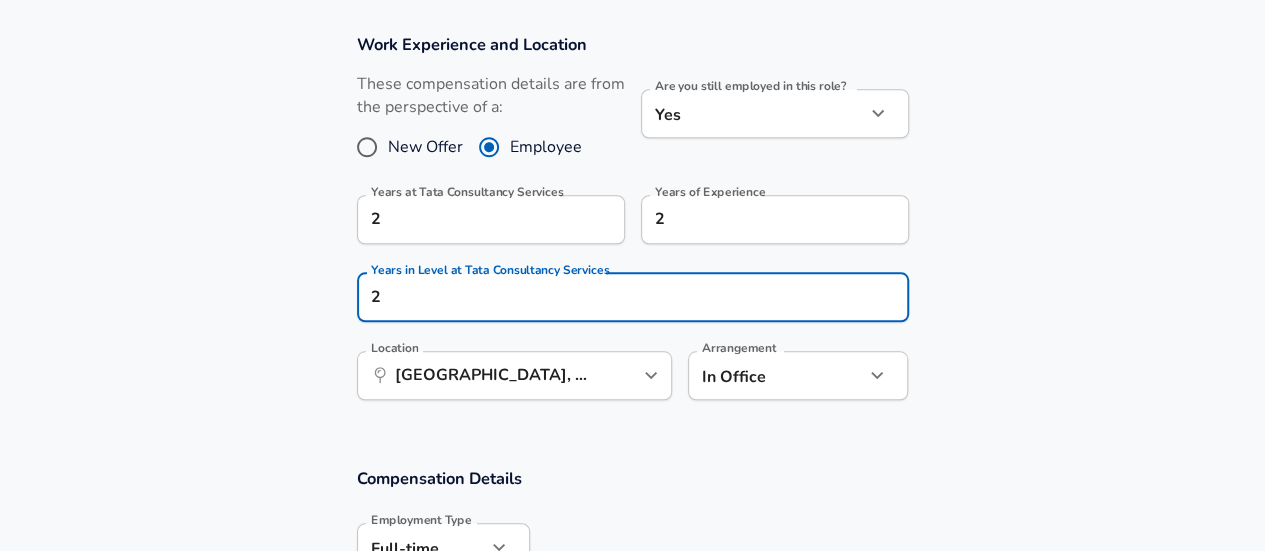 click on "Work Experience and Location These compensation details are from the perspective of a: New Offer Employee Are you still employed in this role? Yes yes Are you still employed in this role? Years at Tata Consultancy Services 2 Years at Tata Consultancy Services Years of Experience 2 Years of Experience Years in Level at Tata Consultancy Services 2 Years in Level at Tata Consultancy Services Location ​ [GEOGRAPHIC_DATA], EN, [GEOGRAPHIC_DATA] Location Arrangement In Office office Arrangement" at bounding box center (632, 227) 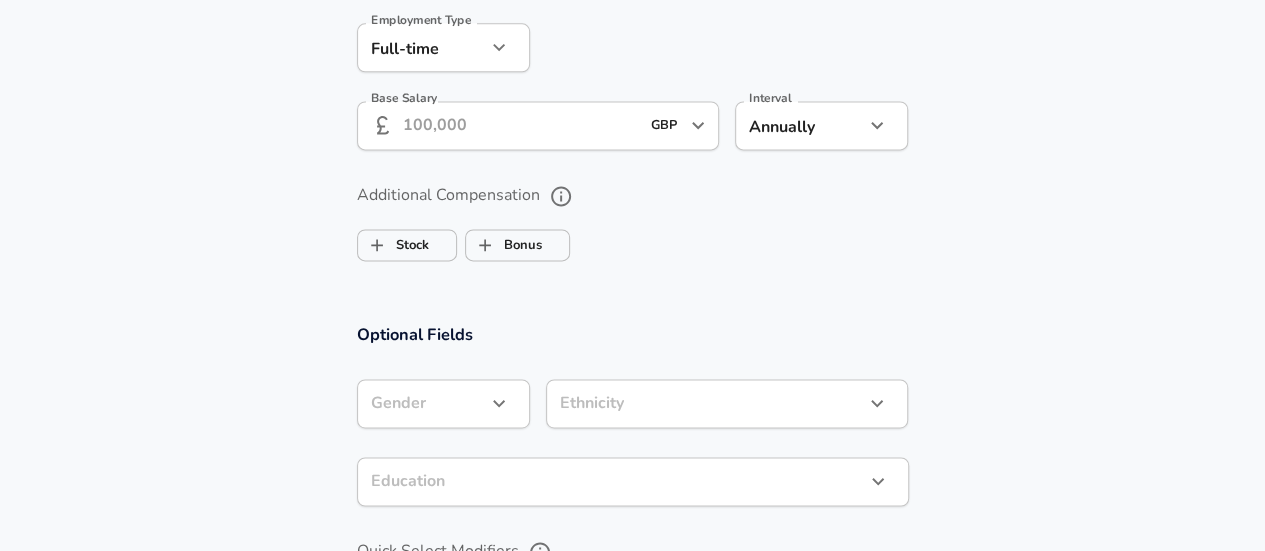 scroll, scrollTop: 1244, scrollLeft: 0, axis: vertical 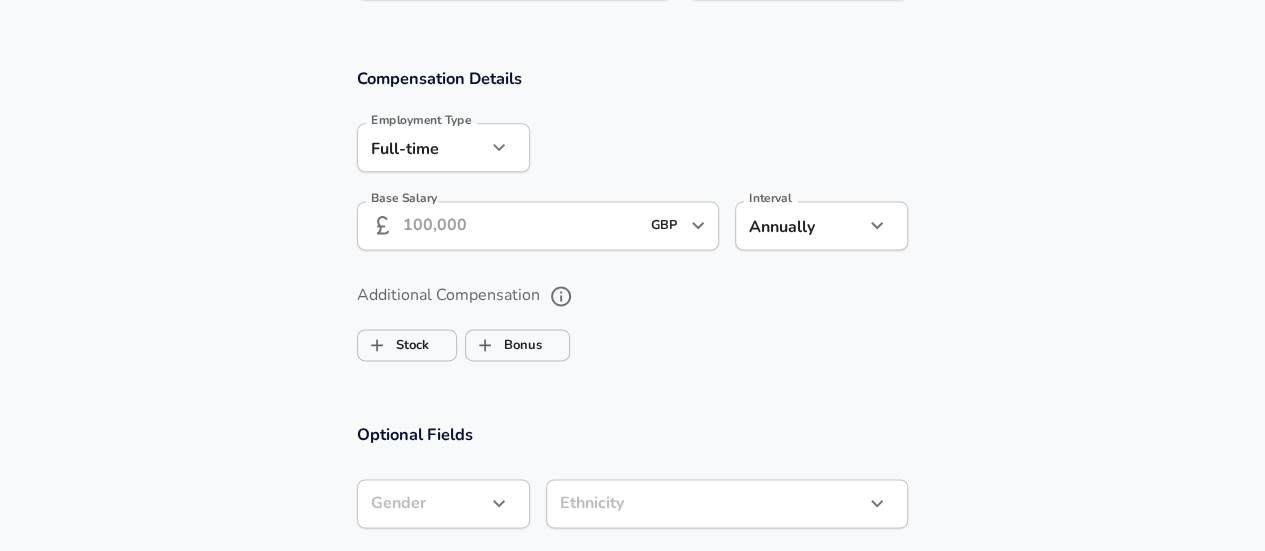 click on "Base Salary" at bounding box center (521, 225) 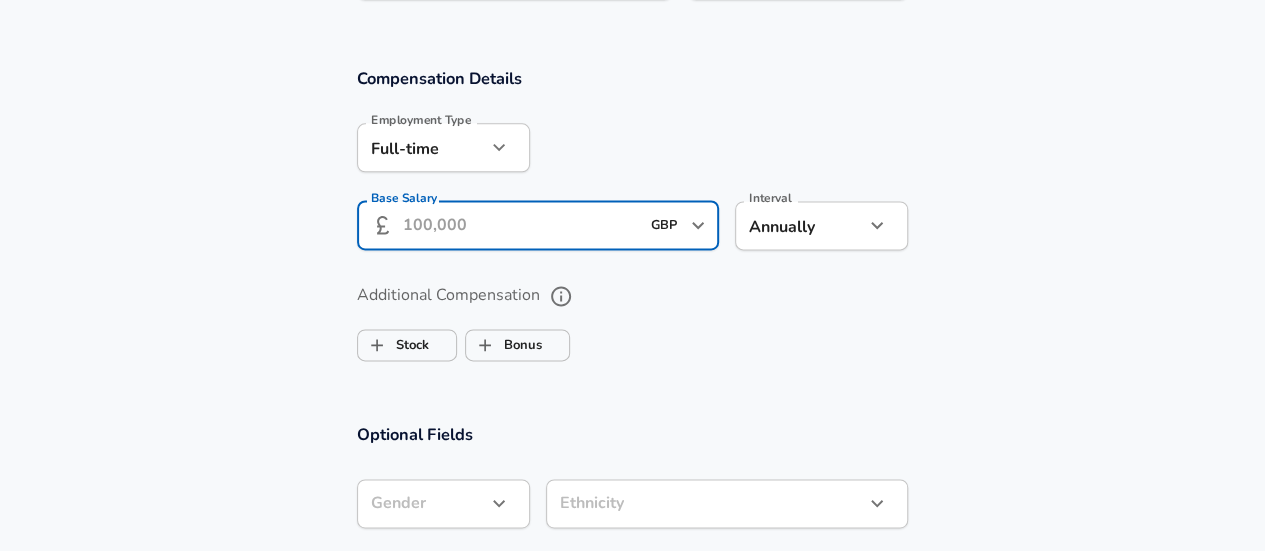 type on "3" 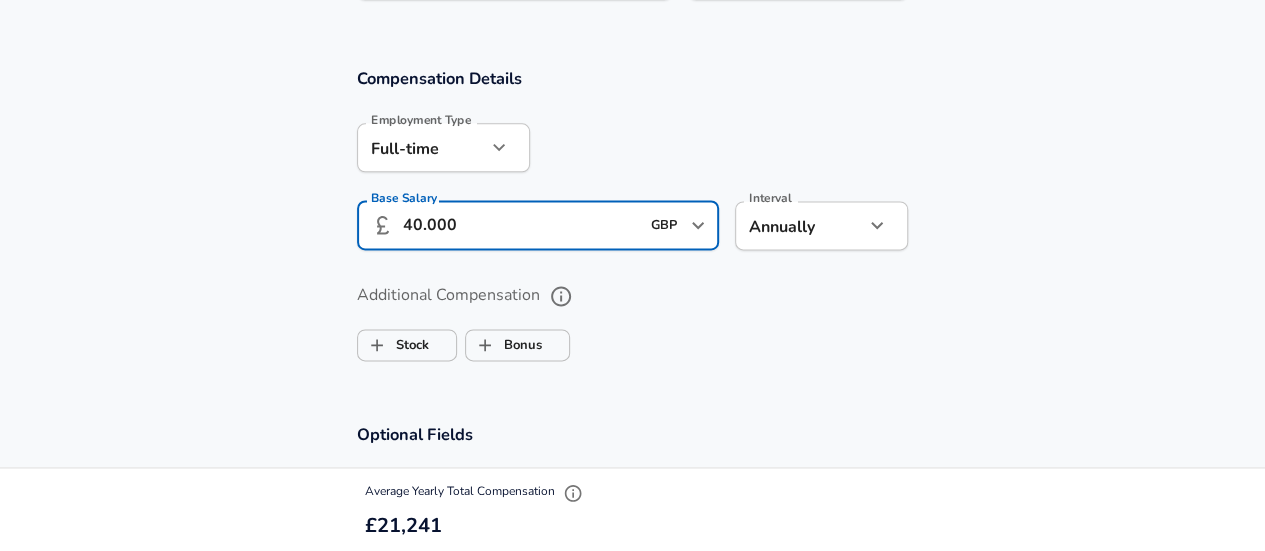 type on "40.000" 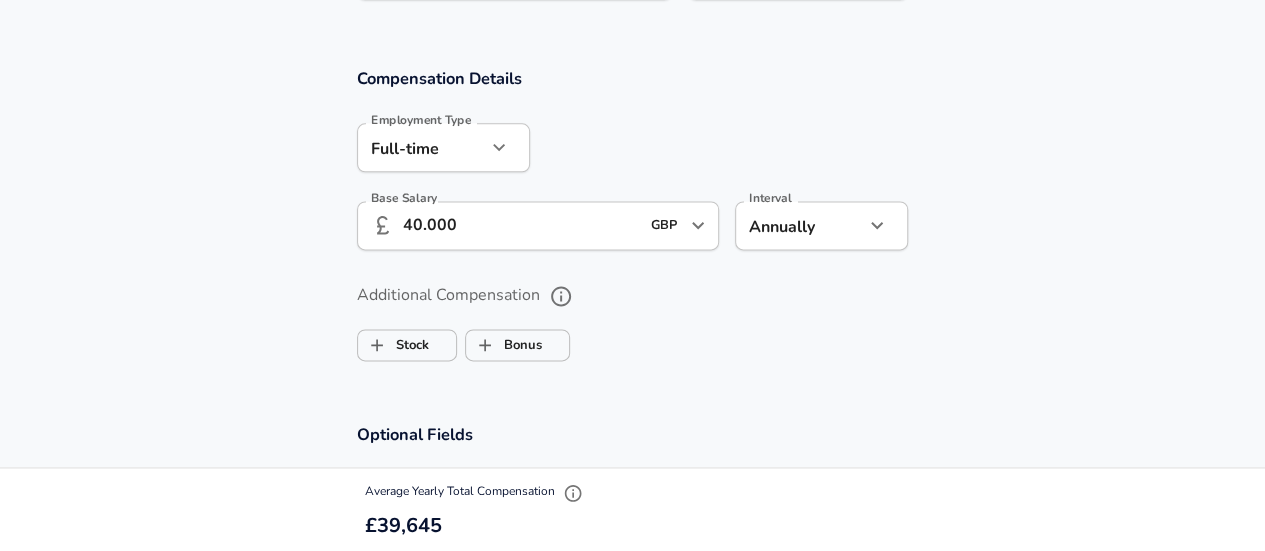 click on "Compensation Details Employment Type [DEMOGRAPHIC_DATA] full_time Employment Type Base Salary ​ 40.000 GBP ​ Base Salary Interval Annually yearly Interval Additional Compensation   Stock Bonus" at bounding box center [632, 223] 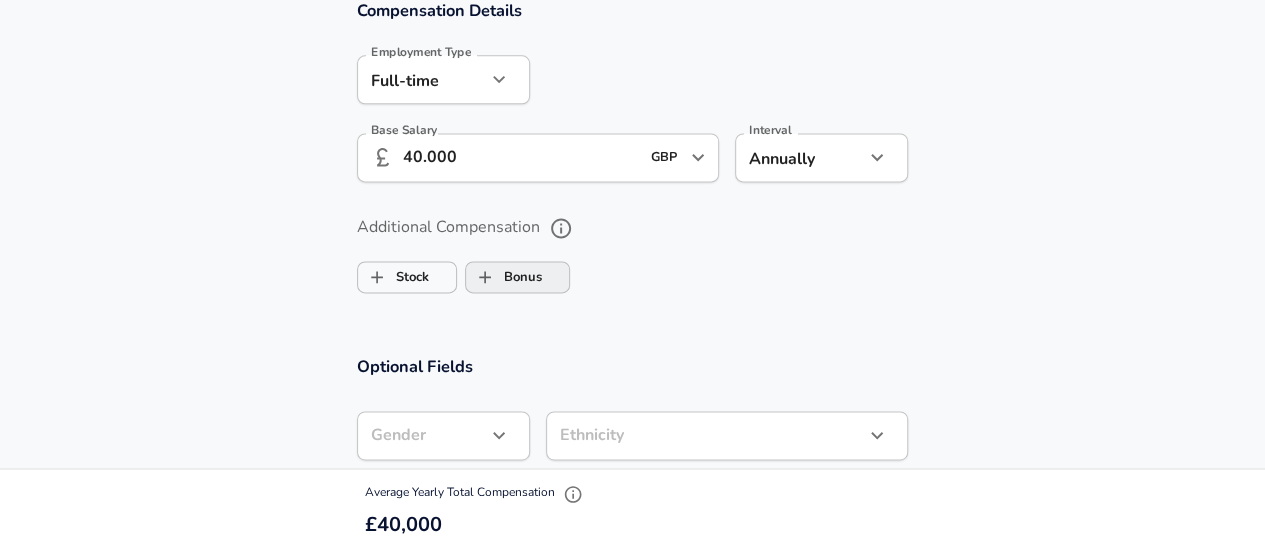 scroll, scrollTop: 1344, scrollLeft: 0, axis: vertical 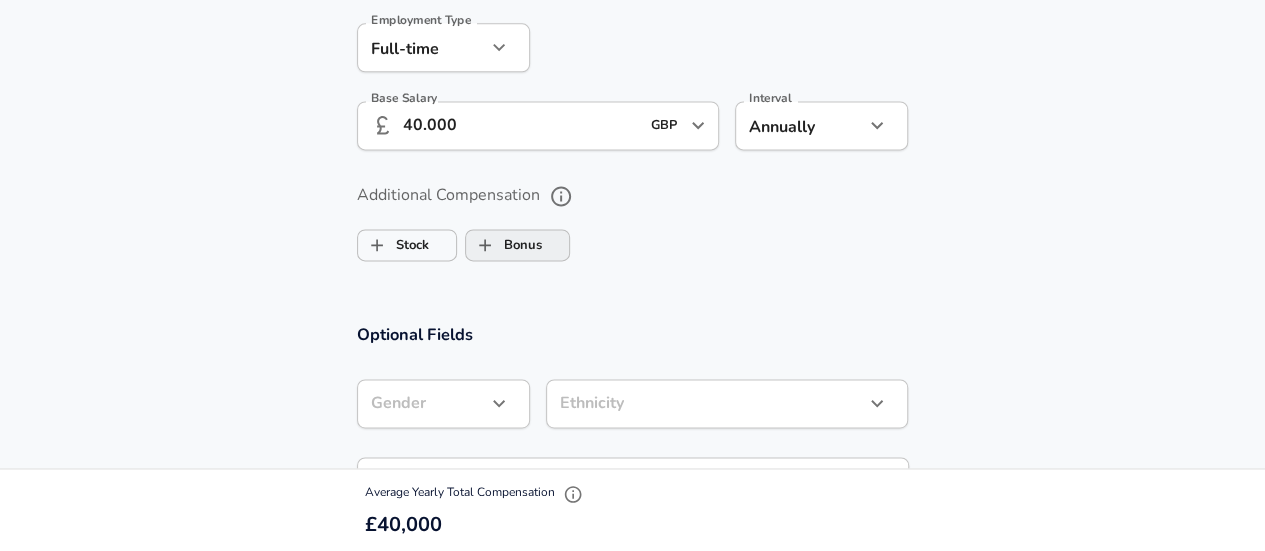click on "Bonus" at bounding box center (504, 245) 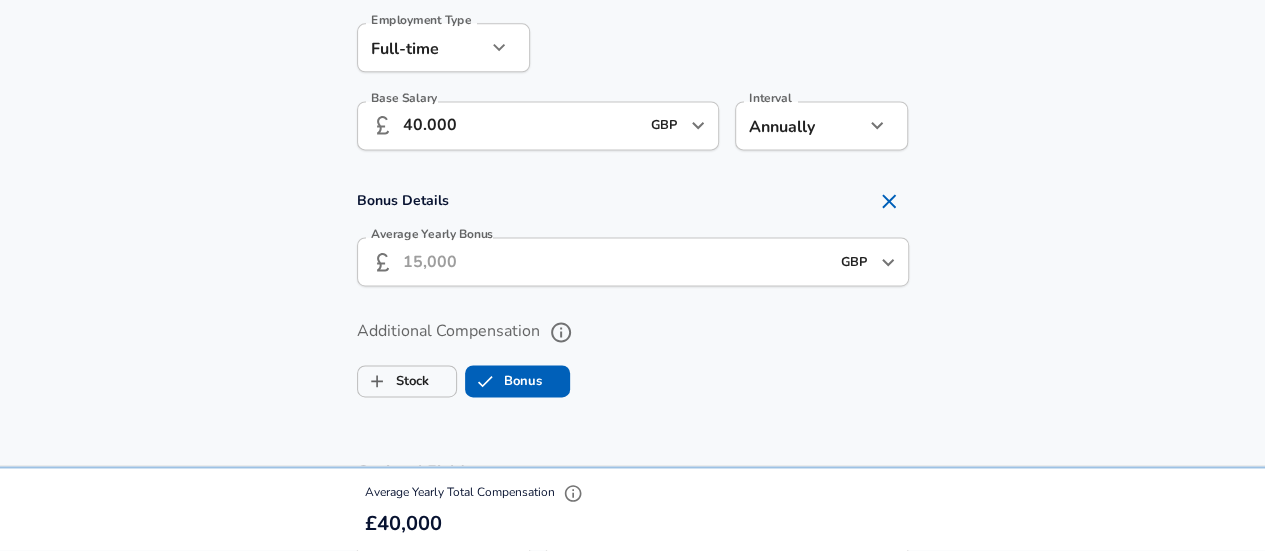 click on "Average Yearly Bonus" at bounding box center [616, 261] 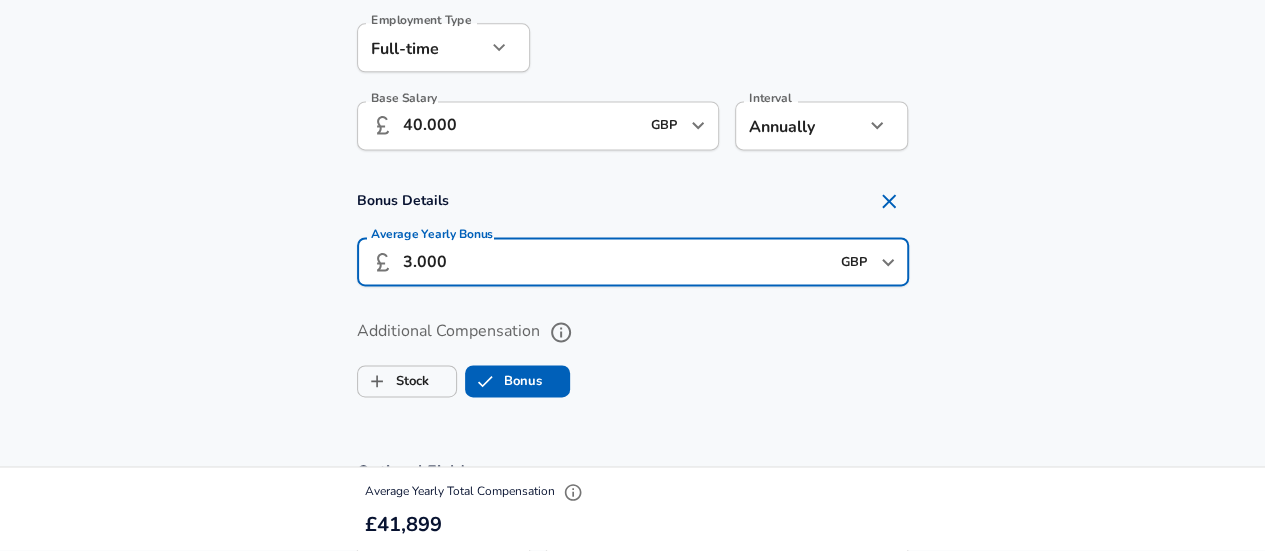 type on "3.000" 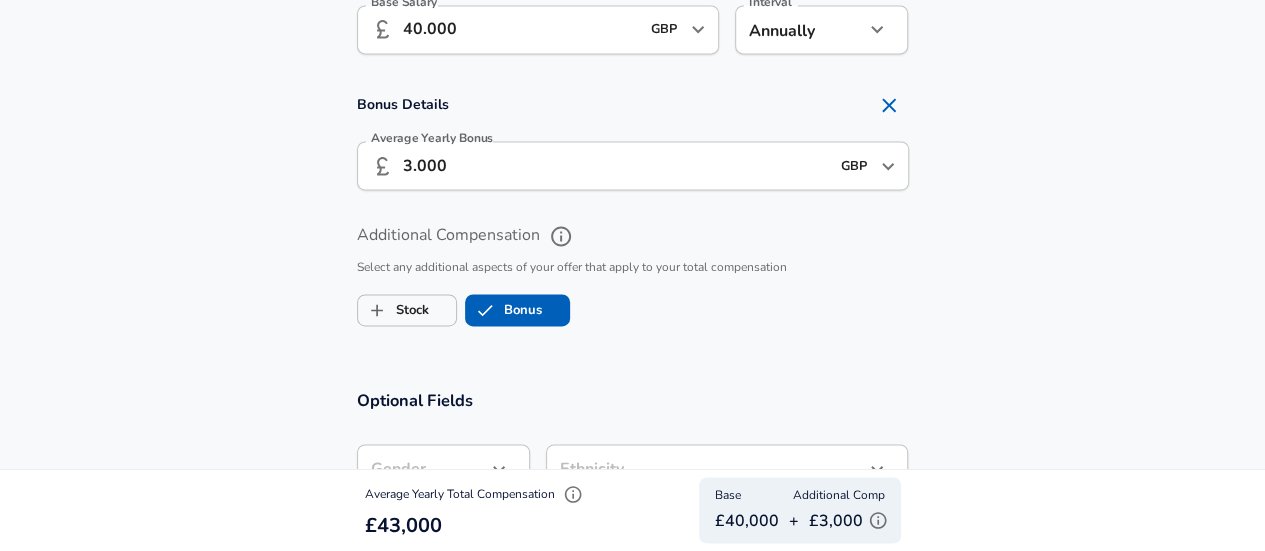 scroll, scrollTop: 1444, scrollLeft: 0, axis: vertical 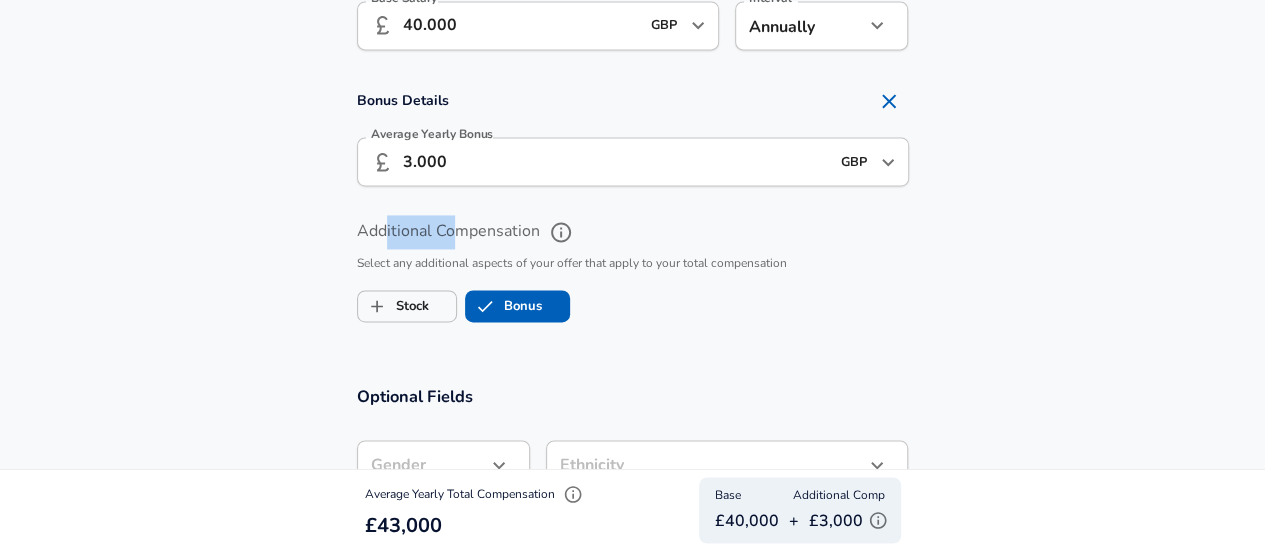 drag, startPoint x: 386, startPoint y: 220, endPoint x: 470, endPoint y: 226, distance: 84.21401 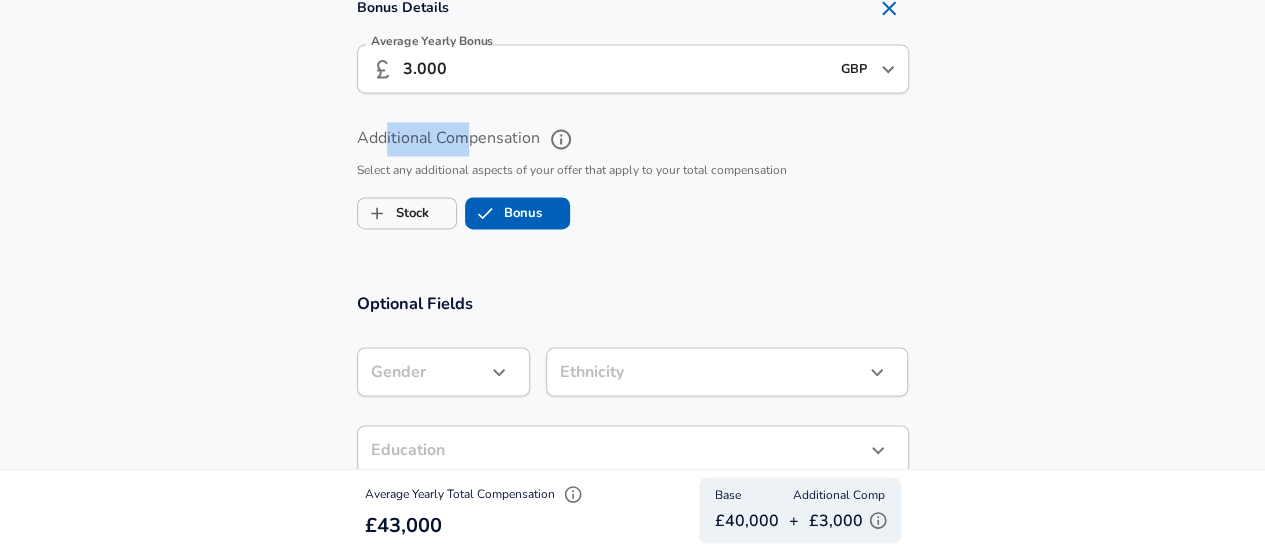 scroll, scrollTop: 1644, scrollLeft: 0, axis: vertical 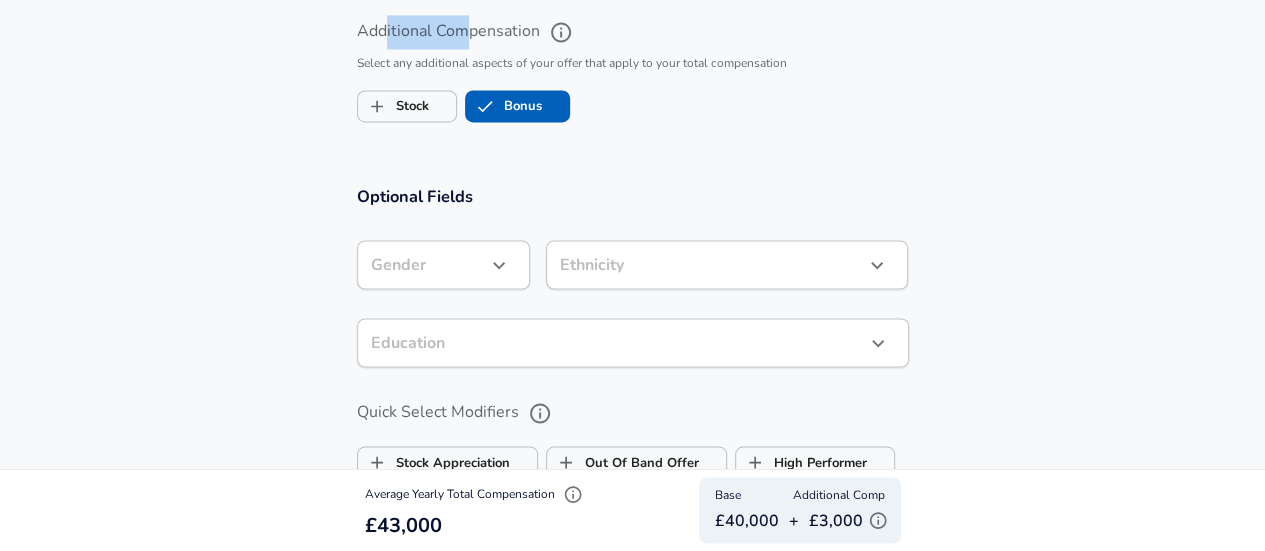 click on "We value your privacy We use cookies to enhance your browsing experience, serve personalized ads or content, and analyze our traffic. By clicking "Accept All", you consent to our use of cookies. Customize    Accept All   Customize Consent Preferences   We use cookies to help you navigate efficiently and perform certain functions. You will find detailed information about all cookies under each consent category below. The cookies that are categorized as "Necessary" are stored on your browser as they are essential for enabling the basic functionalities of the site. ...  Show more Necessary Always Active Necessary cookies are required to enable the basic features of this site, such as providing secure log-in or adjusting your consent preferences. These cookies do not store any personally identifiable data. Cookie _GRECAPTCHA Duration 5 months 27 days Description Google Recaptcha service sets this cookie to identify bots to protect the website against malicious spam attacks. Cookie __stripe_mid Duration 1 year MR" at bounding box center [632, -1369] 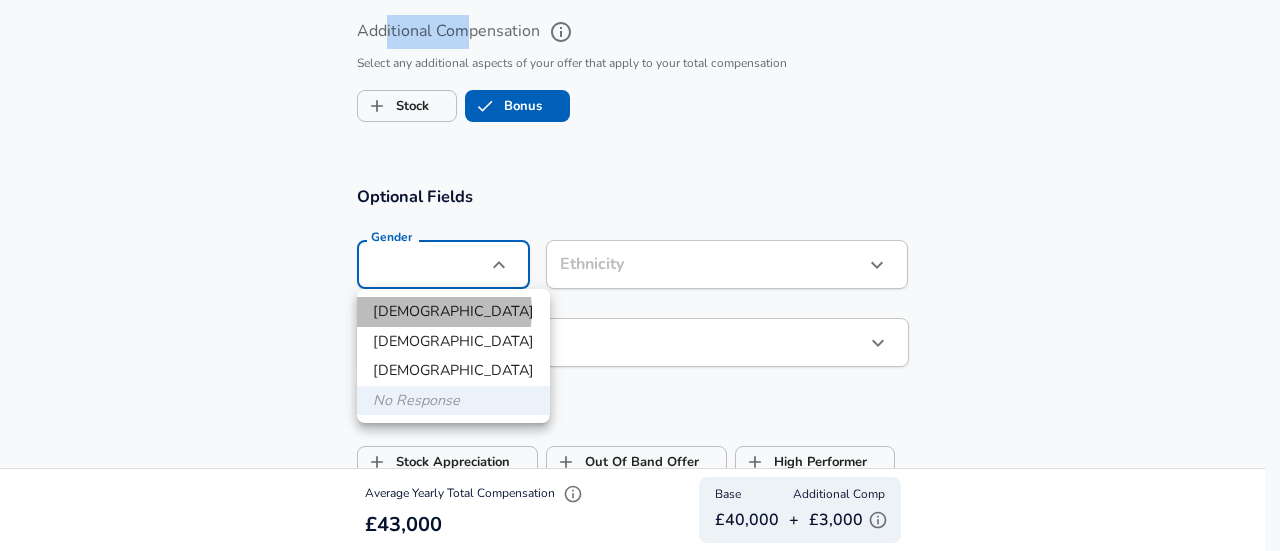 click on "[DEMOGRAPHIC_DATA]" at bounding box center [453, 312] 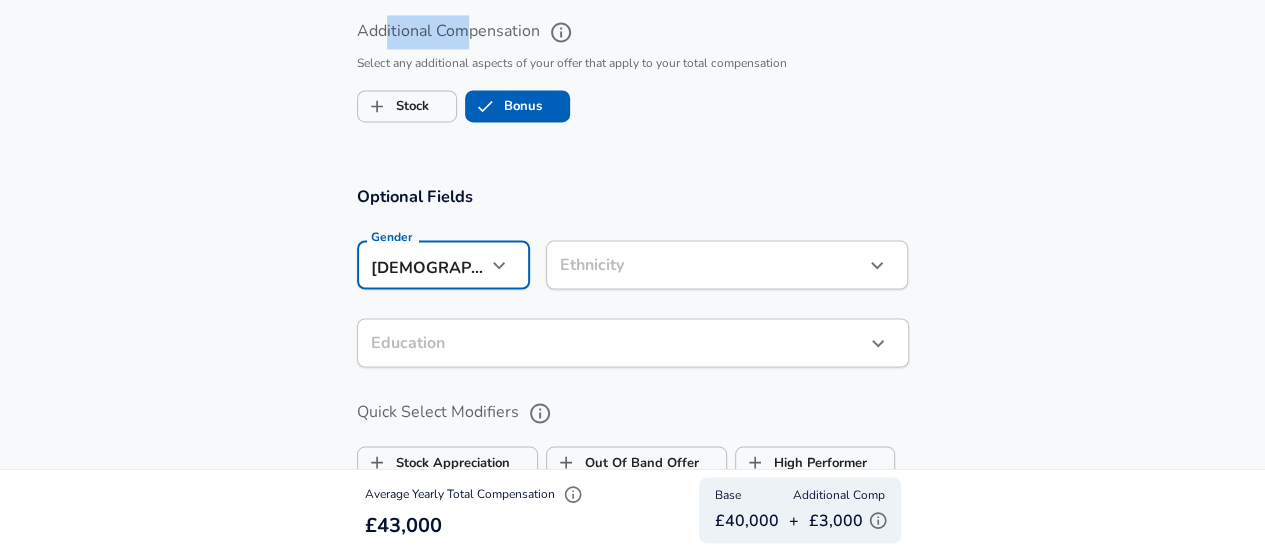 click on "We value your privacy We use cookies to enhance your browsing experience, serve personalized ads or content, and analyze our traffic. By clicking "Accept All", you consent to our use of cookies. Customize    Accept All   Customize Consent Preferences   We use cookies to help you navigate efficiently and perform certain functions. You will find detailed information about all cookies under each consent category below. The cookies that are categorized as "Necessary" are stored on your browser as they are essential for enabling the basic functionalities of the site. ...  Show more Necessary Always Active Necessary cookies are required to enable the basic features of this site, such as providing secure log-in or adjusting your consent preferences. These cookies do not store any personally identifiable data. Cookie _GRECAPTCHA Duration 5 months 27 days Description Google Recaptcha service sets this cookie to identify bots to protect the website against malicious spam attacks. Cookie __stripe_mid Duration 1 year MR" at bounding box center (632, -1369) 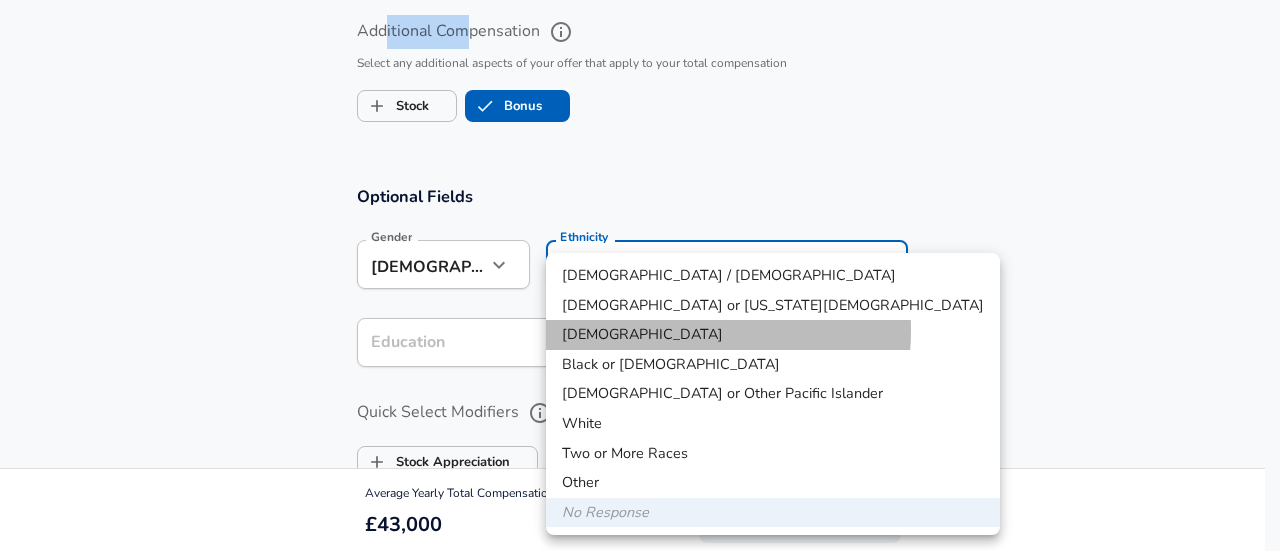 click on "[DEMOGRAPHIC_DATA]" at bounding box center [773, 335] 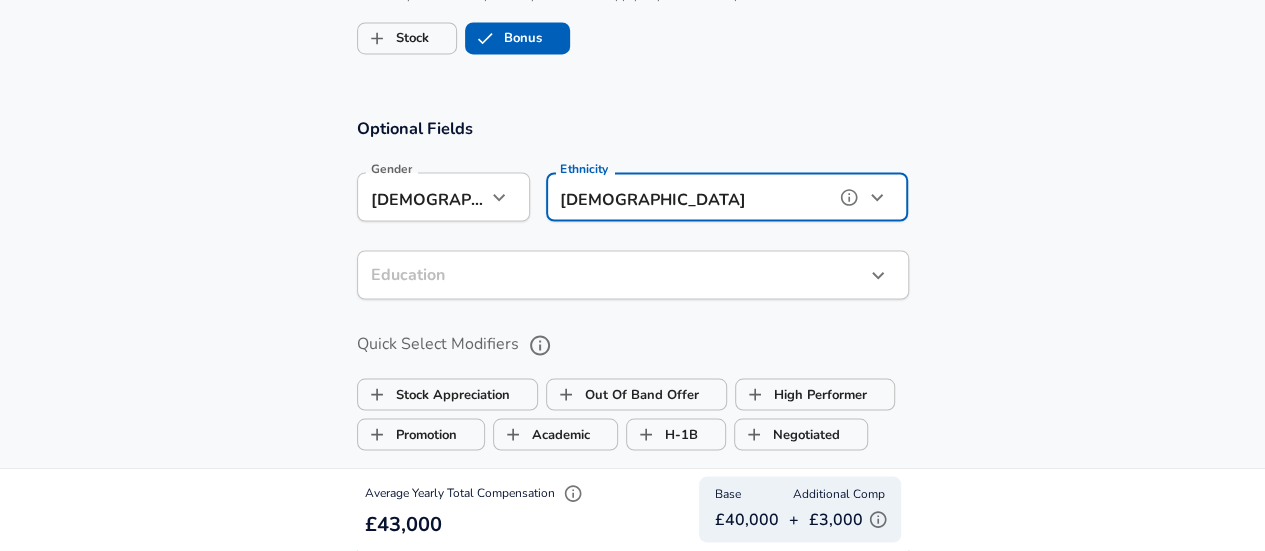 scroll, scrollTop: 1744, scrollLeft: 0, axis: vertical 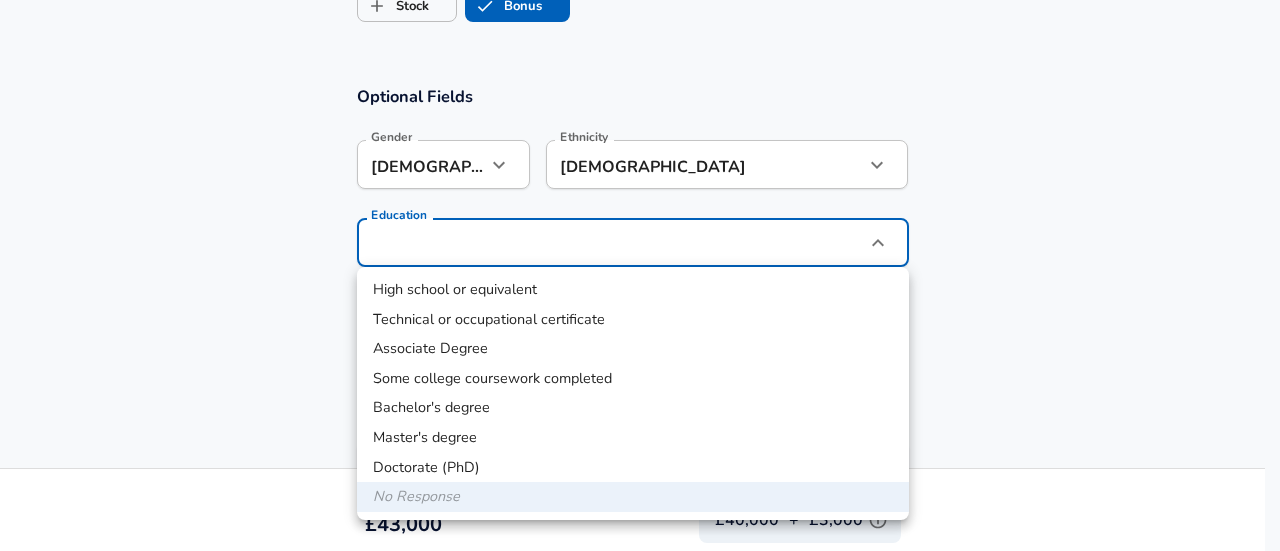 click on "We value your privacy We use cookies to enhance your browsing experience, serve personalized ads or content, and analyze our traffic. By clicking "Accept All", you consent to our use of cookies. Customize    Accept All   Customize Consent Preferences   We use cookies to help you navigate efficiently and perform certain functions. You will find detailed information about all cookies under each consent category below. The cookies that are categorized as "Necessary" are stored on your browser as they are essential for enabling the basic functionalities of the site. ...  Show more Necessary Always Active Necessary cookies are required to enable the basic features of this site, such as providing secure log-in or adjusting your consent preferences. These cookies do not store any personally identifiable data. Cookie _GRECAPTCHA Duration 5 months 27 days Description Google Recaptcha service sets this cookie to identify bots to protect the website against malicious spam attacks. Cookie __stripe_mid Duration 1 year MR" at bounding box center [640, -1469] 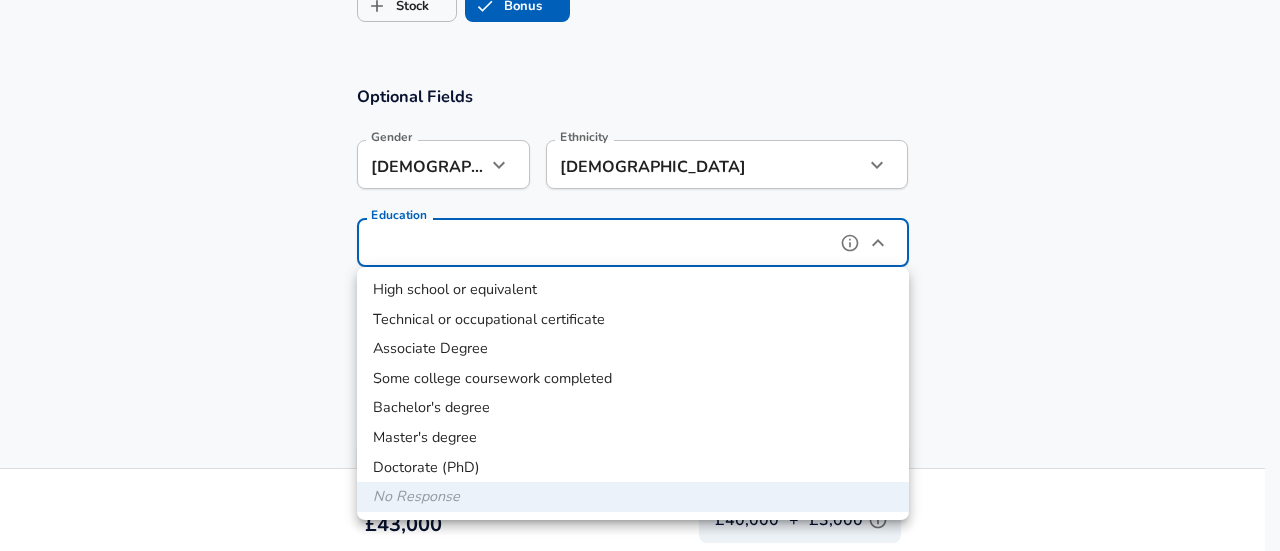 type on "Masters degree" 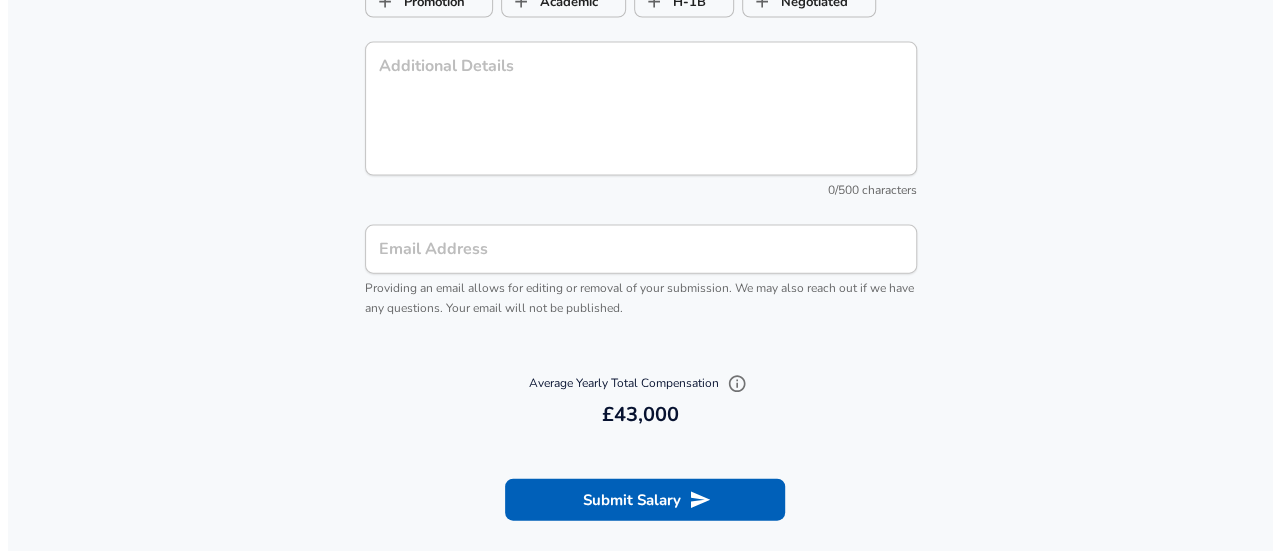 scroll, scrollTop: 2244, scrollLeft: 0, axis: vertical 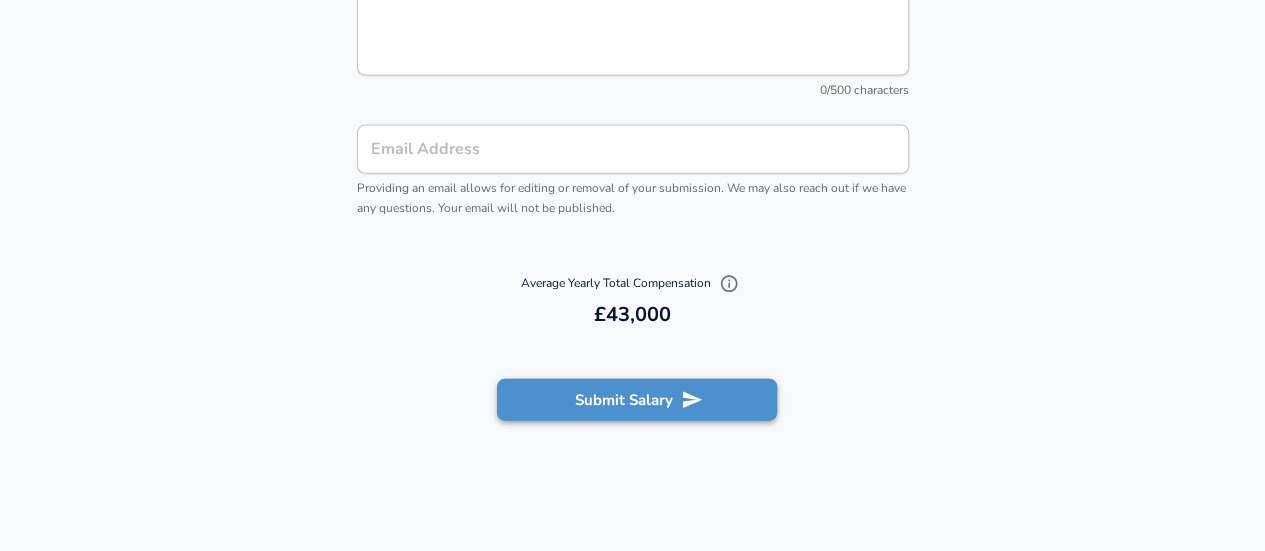 click on "Submit Salary" at bounding box center (637, 400) 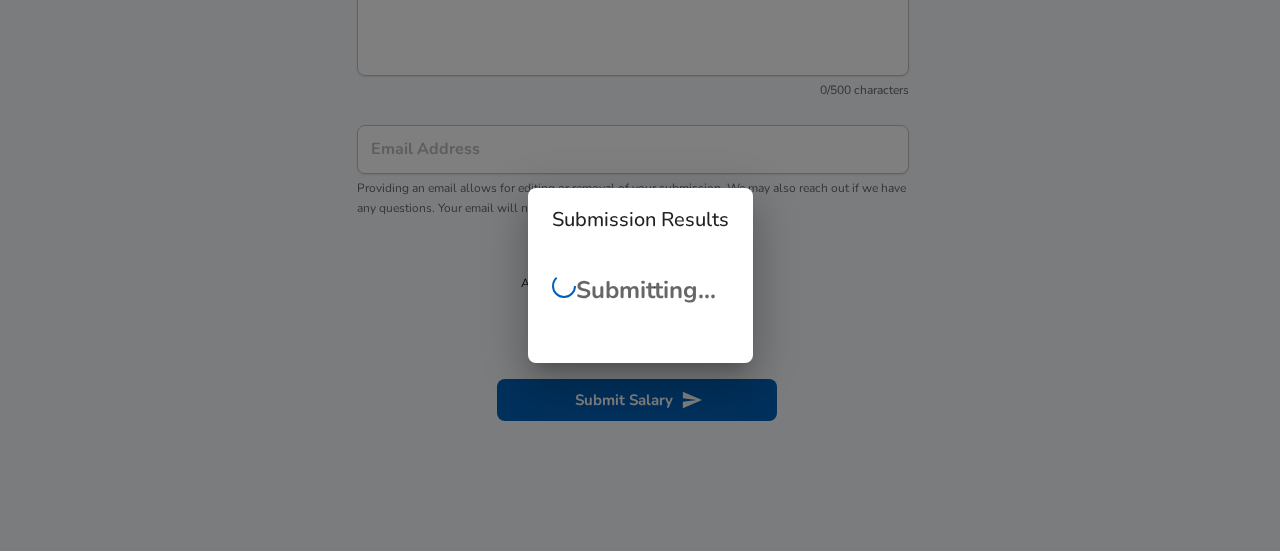 checkbox on "false" 